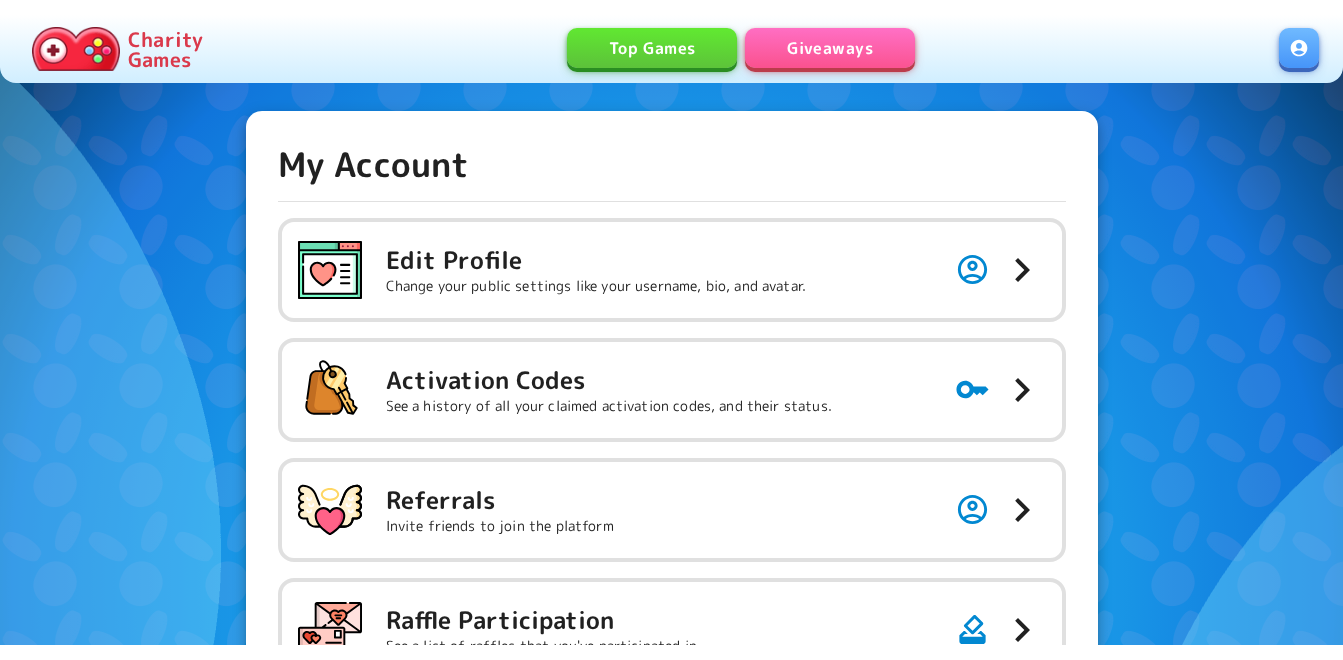 scroll, scrollTop: 0, scrollLeft: 0, axis: both 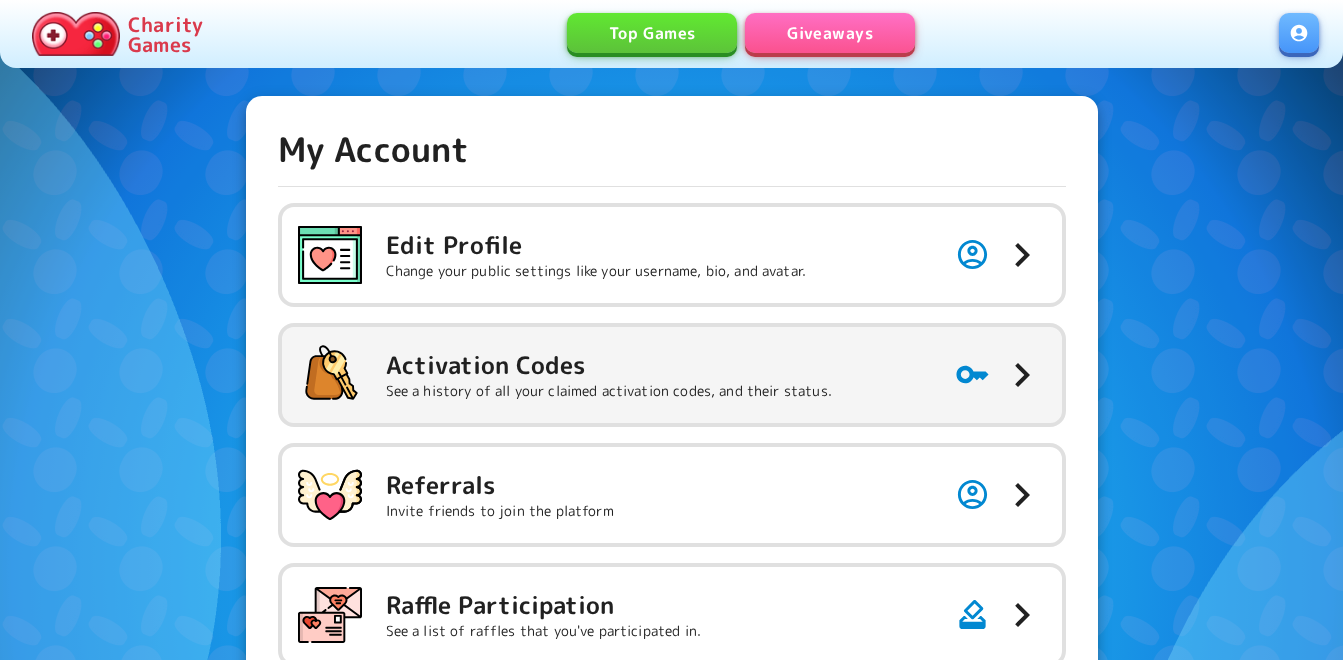 click on "Activation Codes" at bounding box center (596, 245) 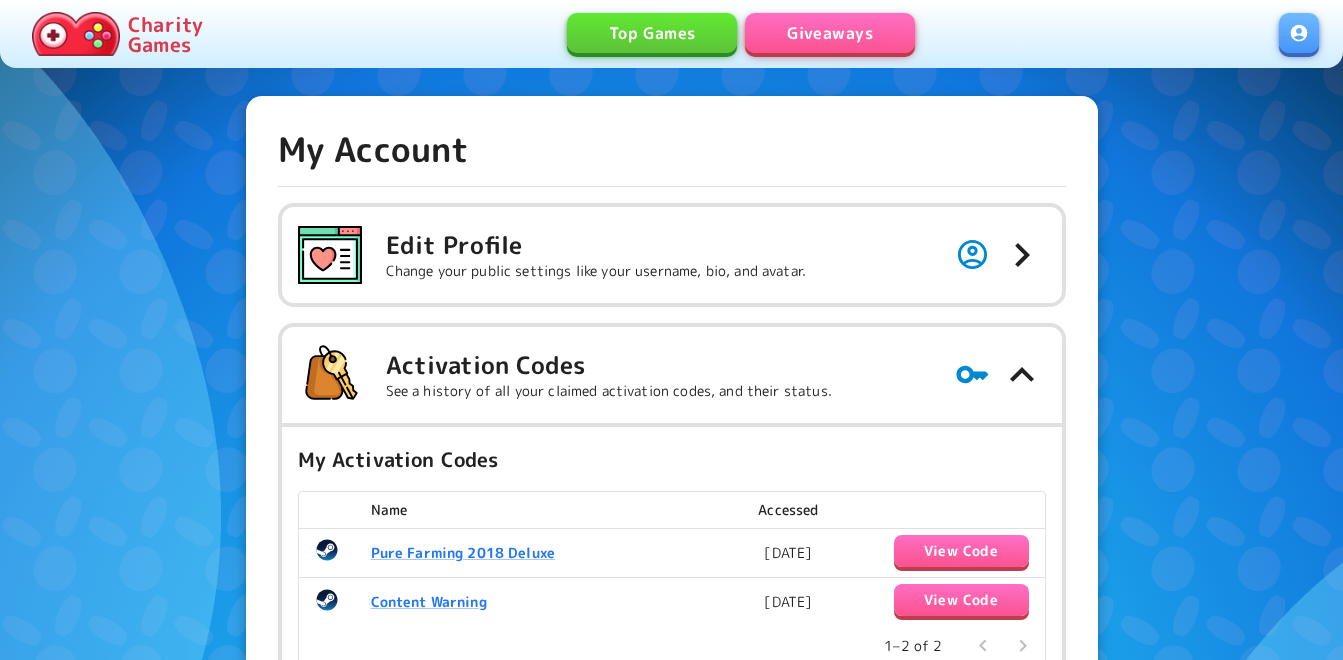 click on "Giveaways" at bounding box center (830, 33) 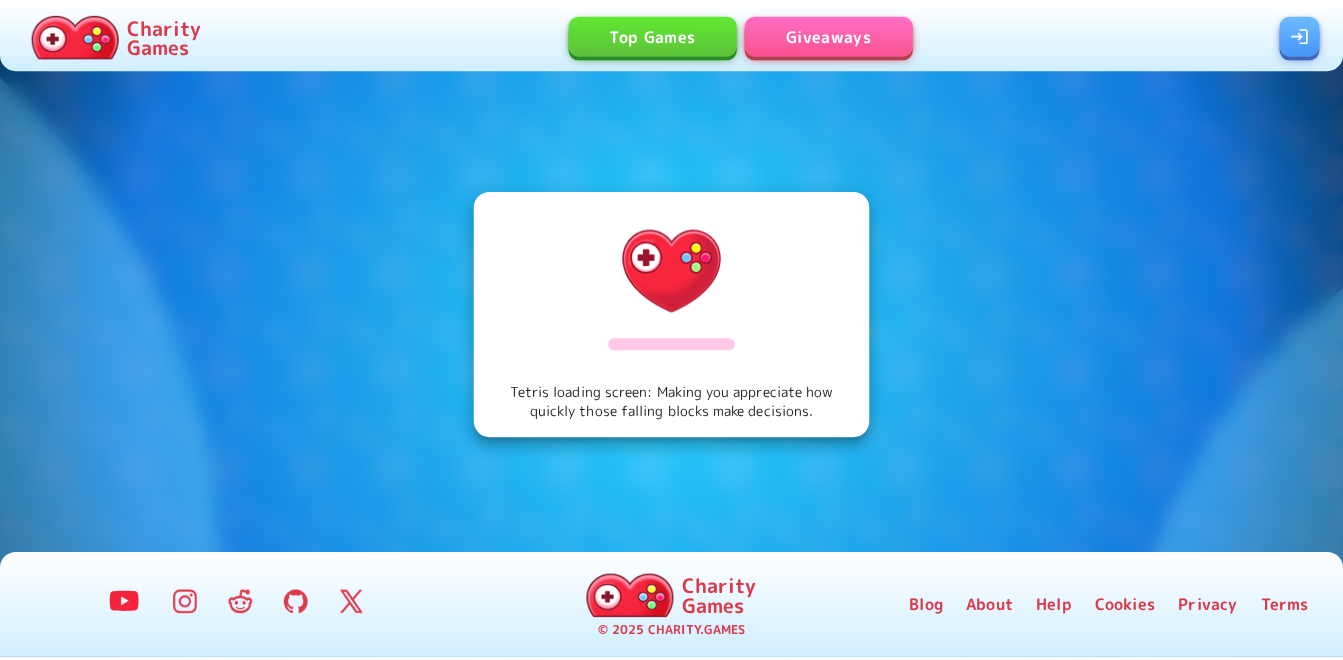 scroll, scrollTop: 0, scrollLeft: 0, axis: both 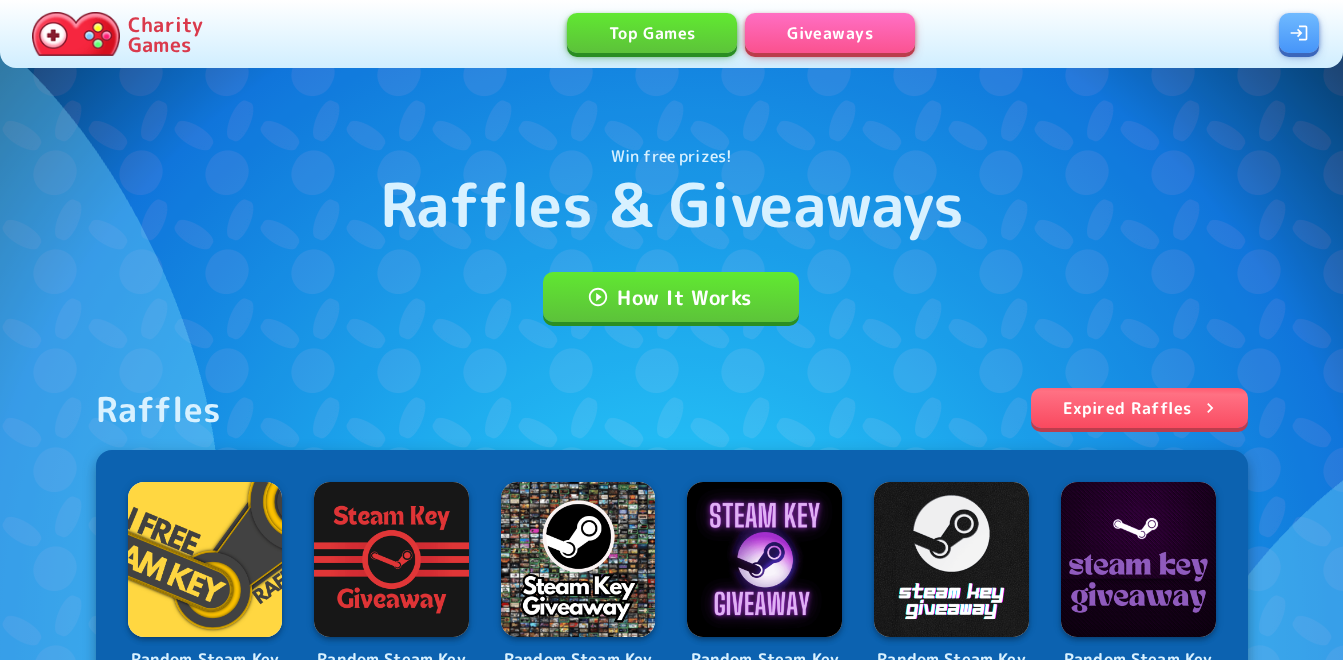click at bounding box center (1299, 33) 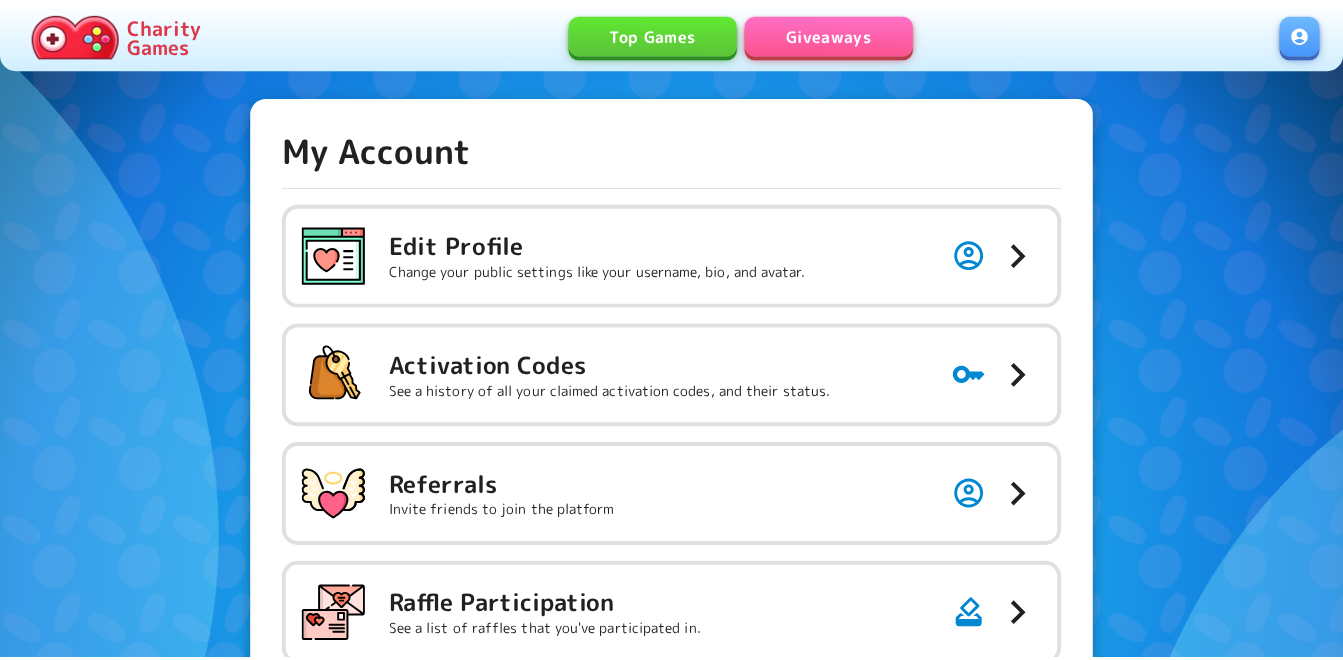 scroll, scrollTop: 0, scrollLeft: 0, axis: both 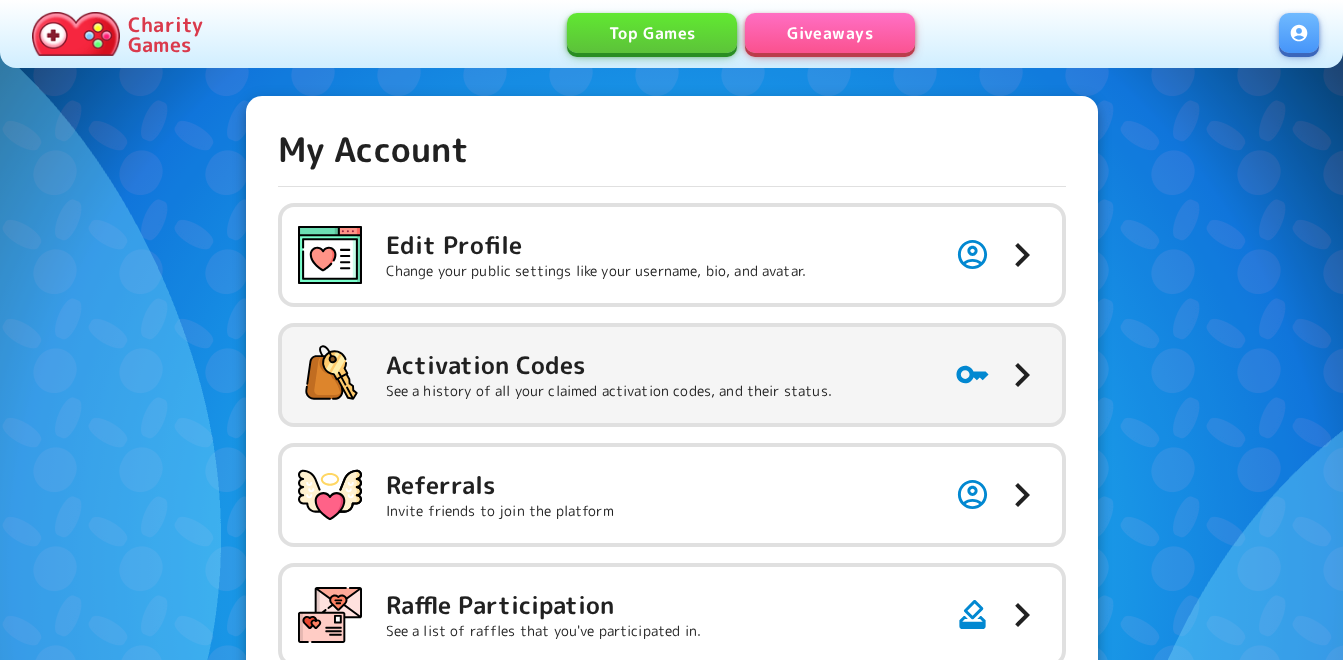 click on "Activation Codes See a history of all your claimed activation codes, and their status." at bounding box center [672, 255] 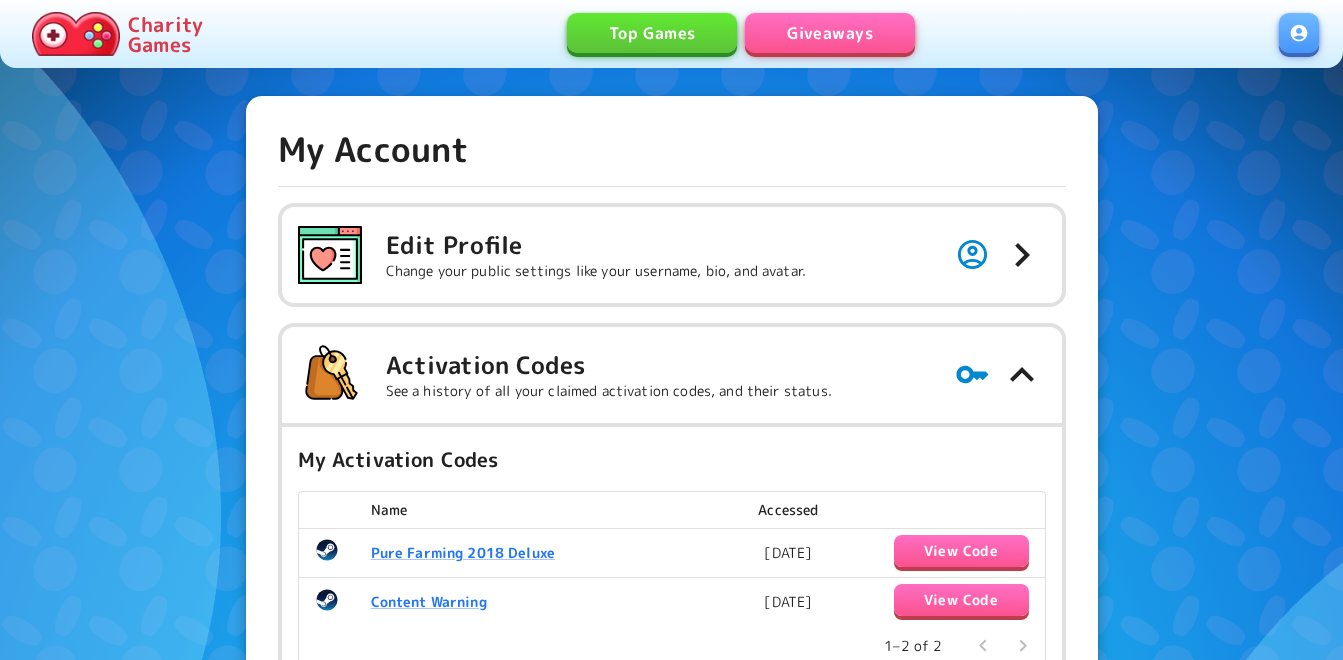 click on "Giveaways" at bounding box center [830, 33] 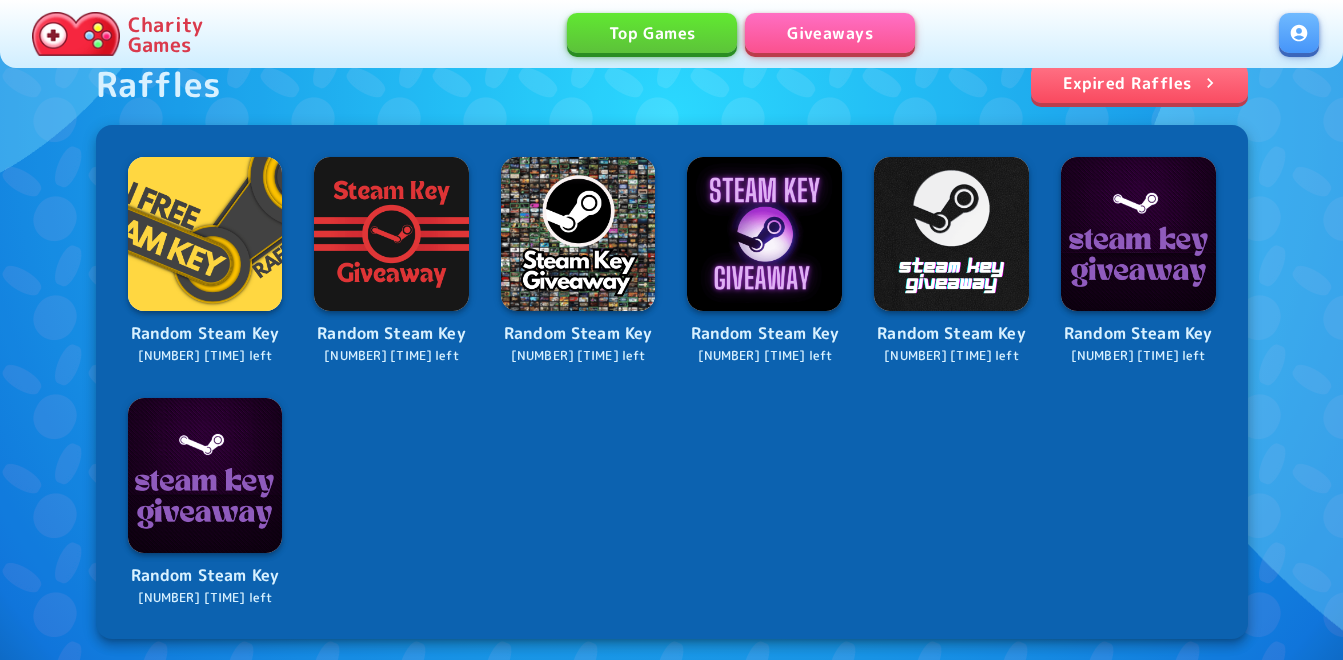 scroll, scrollTop: 800, scrollLeft: 0, axis: vertical 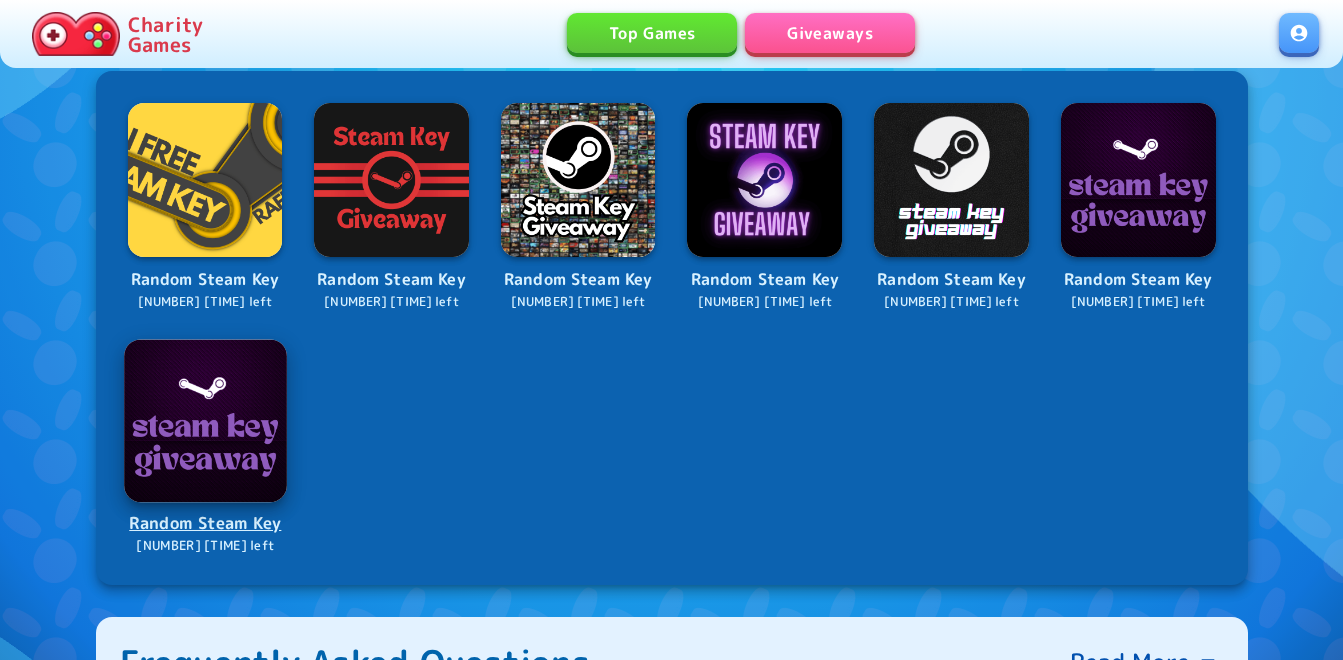 click at bounding box center [205, 420] 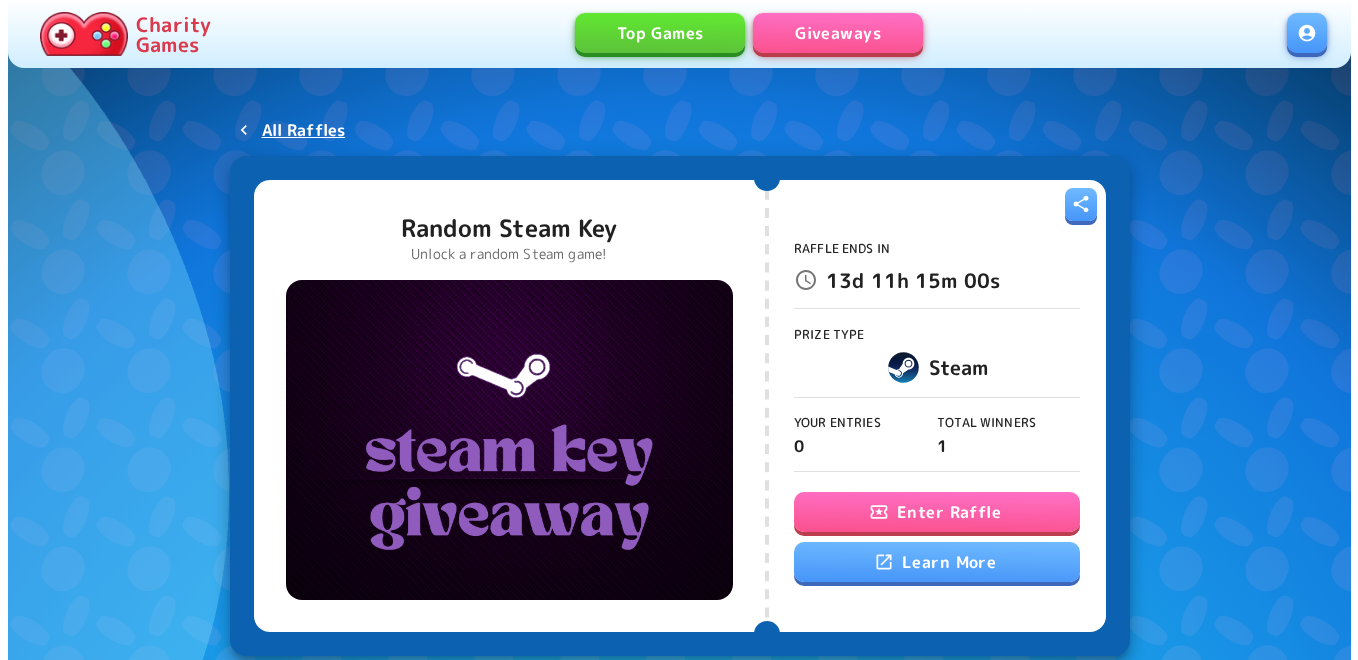 scroll, scrollTop: 0, scrollLeft: 0, axis: both 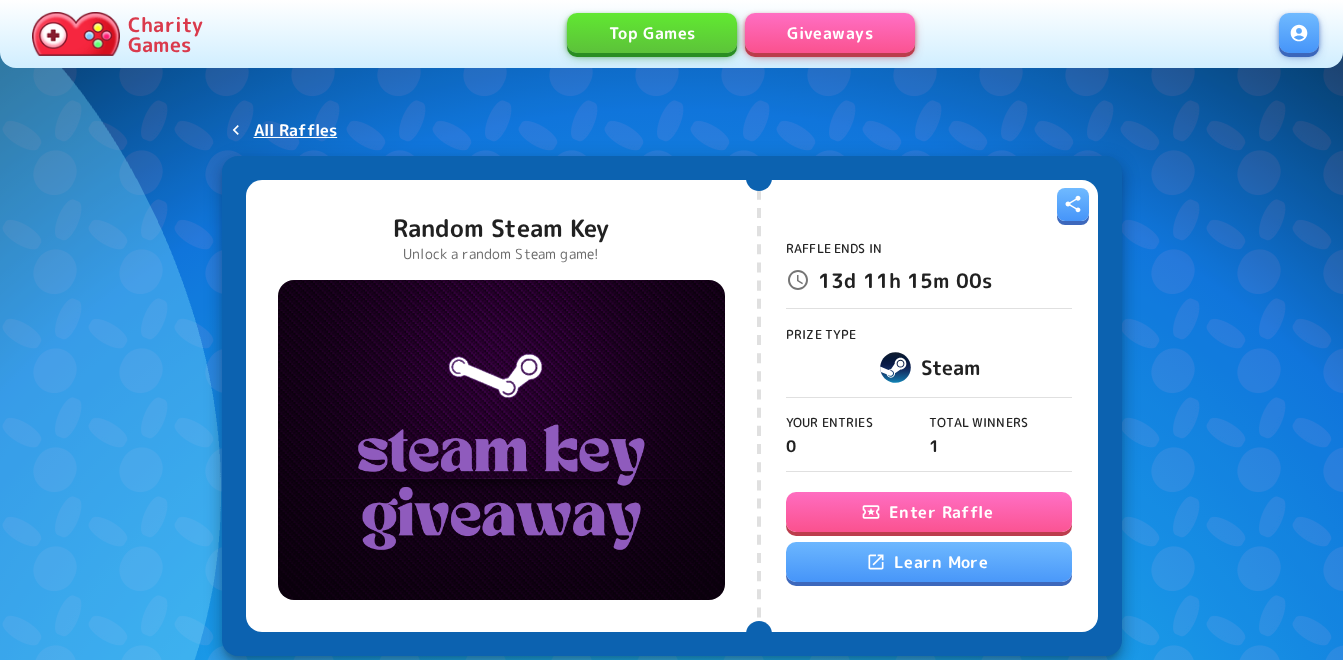 click on "Enter Raffle" at bounding box center [929, 512] 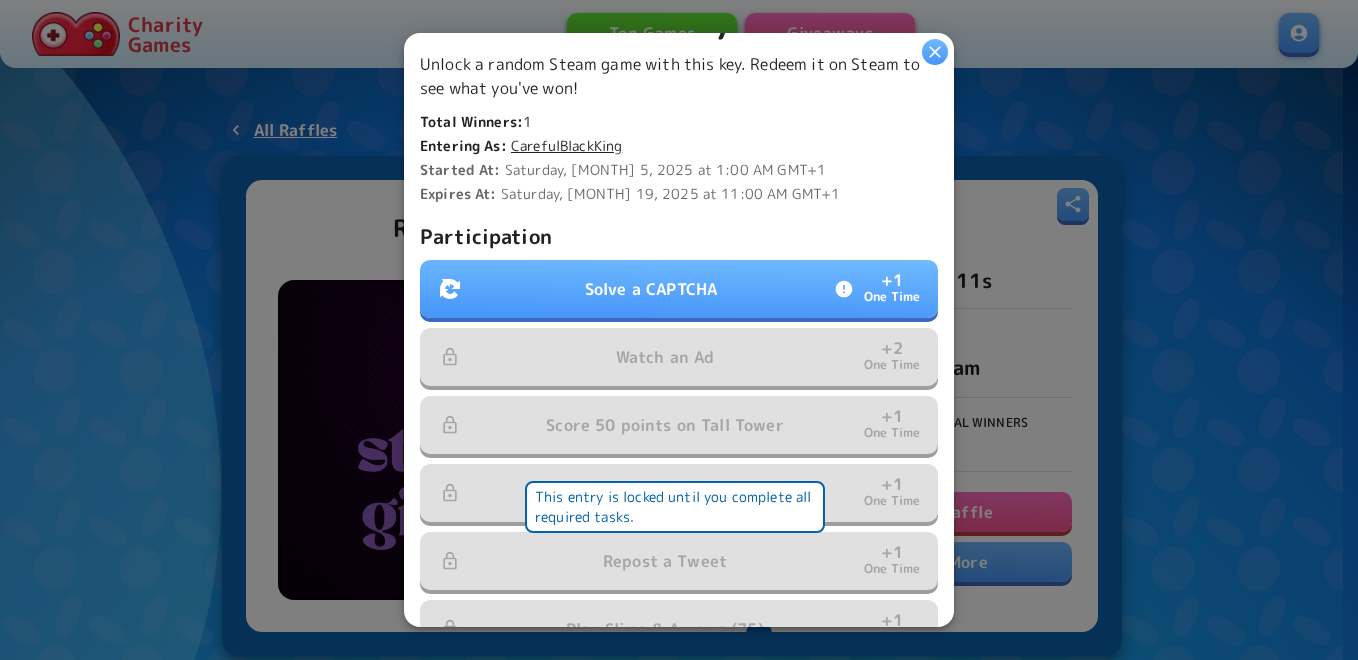 scroll, scrollTop: 500, scrollLeft: 0, axis: vertical 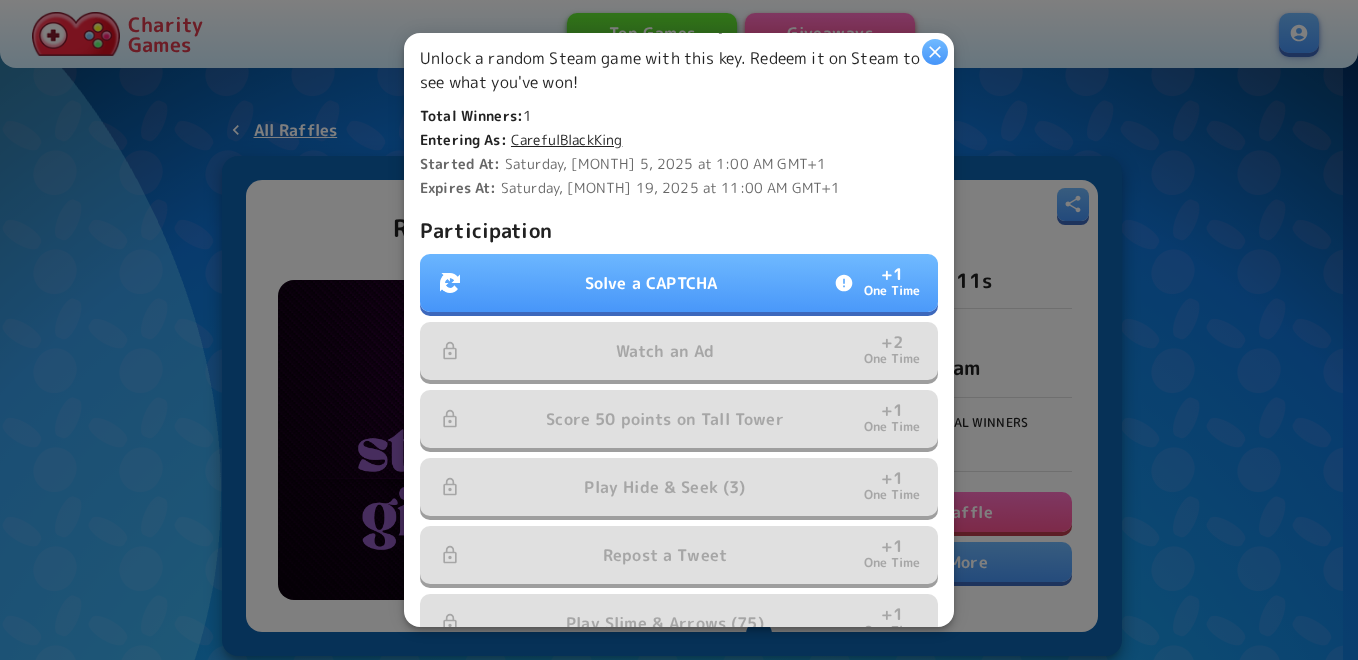 click on "Solve a CAPTCHA + 1 One Time" at bounding box center (679, 283) 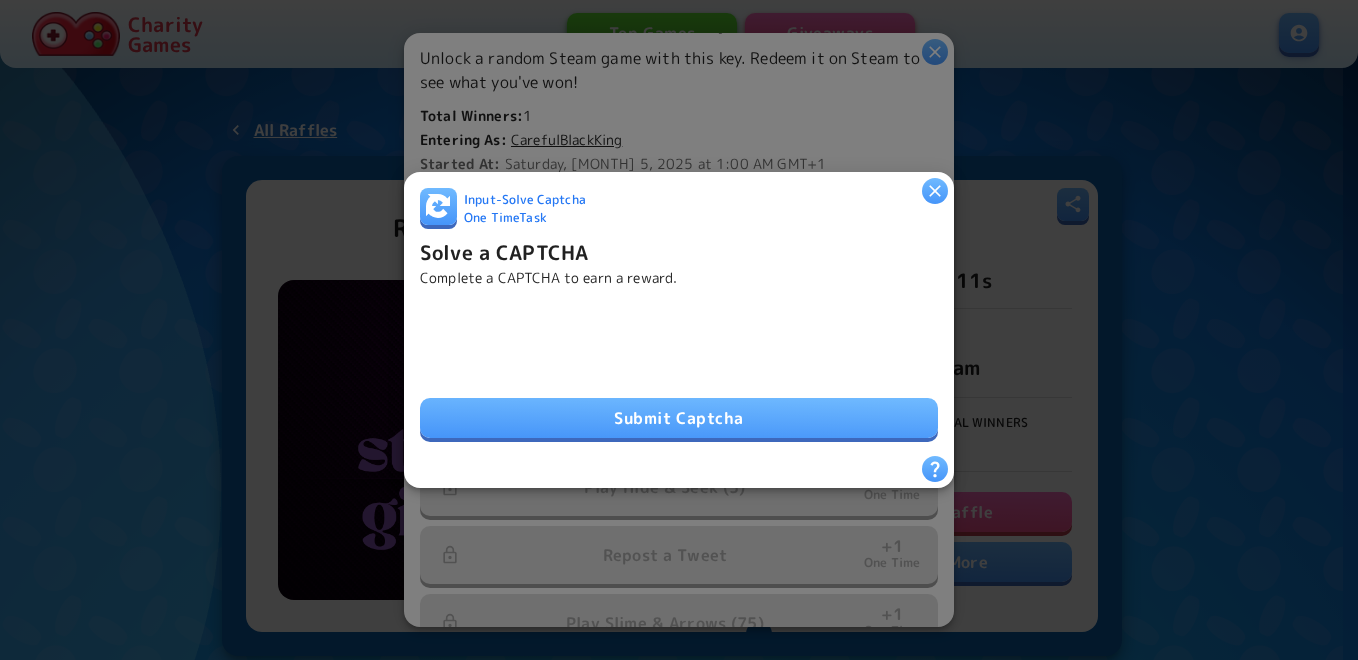 click on "Submit Captcha" at bounding box center (679, 418) 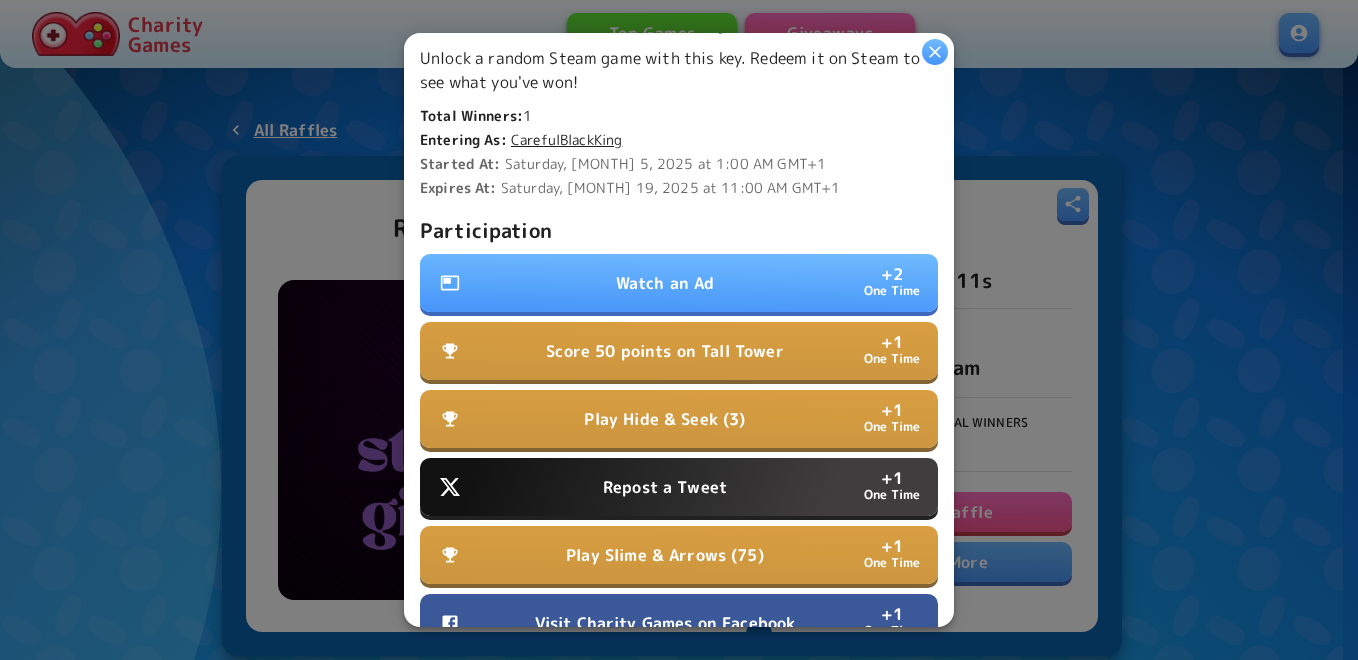 click on "Watch an Ad" at bounding box center (665, 283) 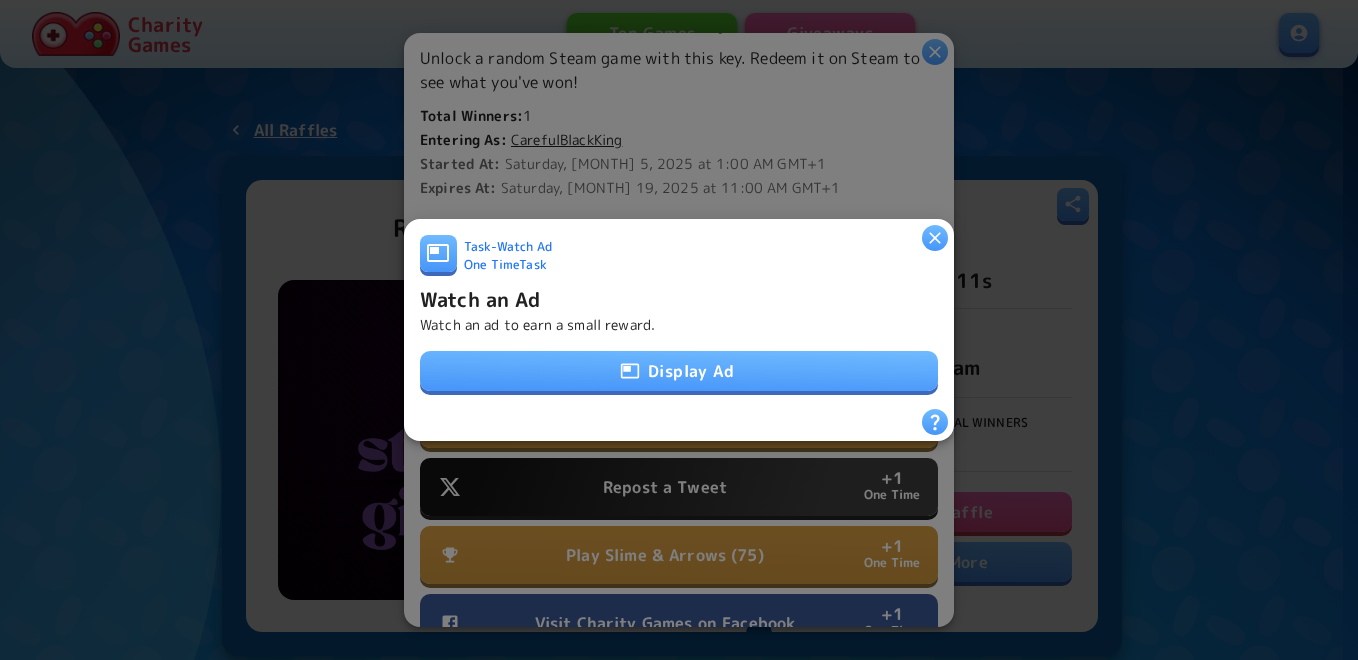 click on "Display Ad" at bounding box center [679, 371] 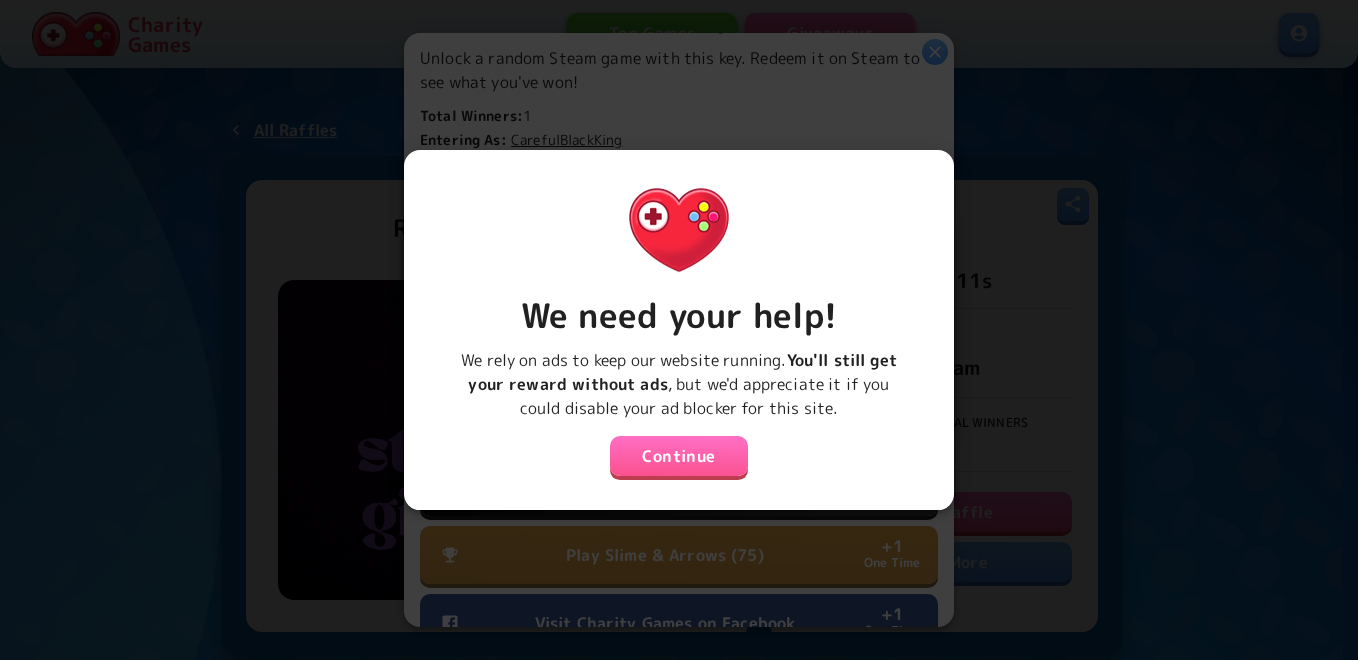 click on "Continue" at bounding box center [679, 456] 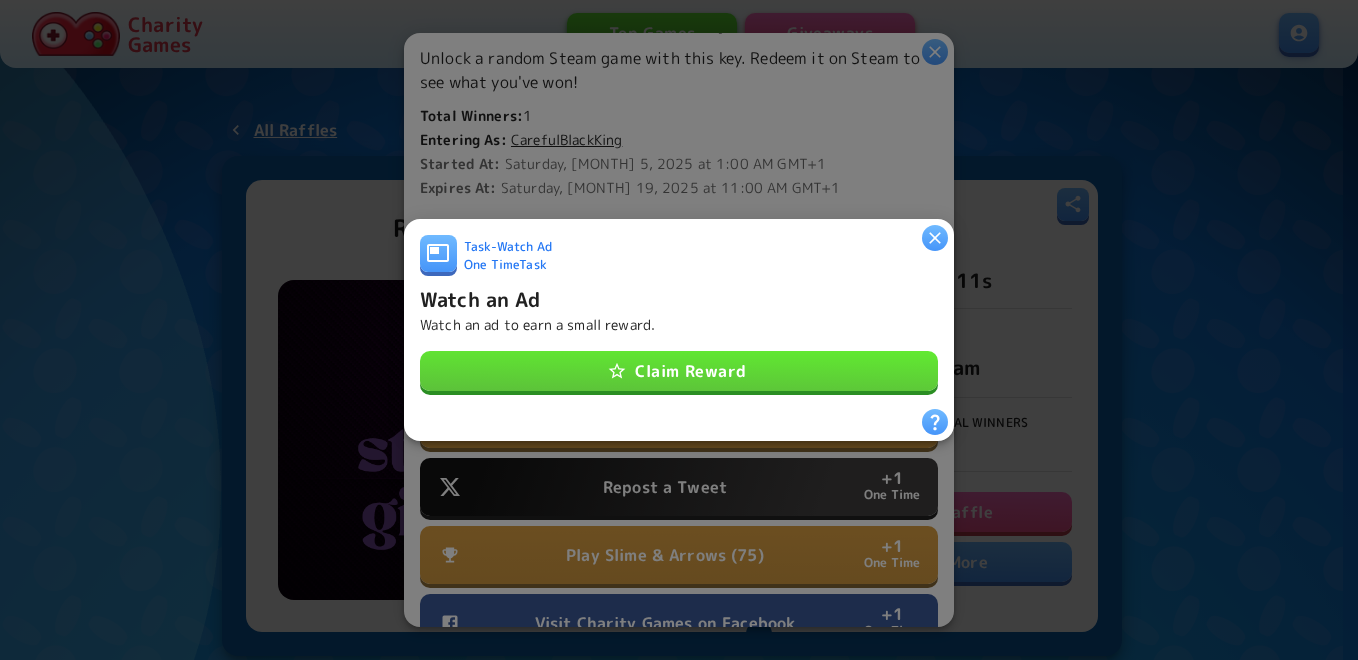 click on "Claim Reward" at bounding box center [679, 371] 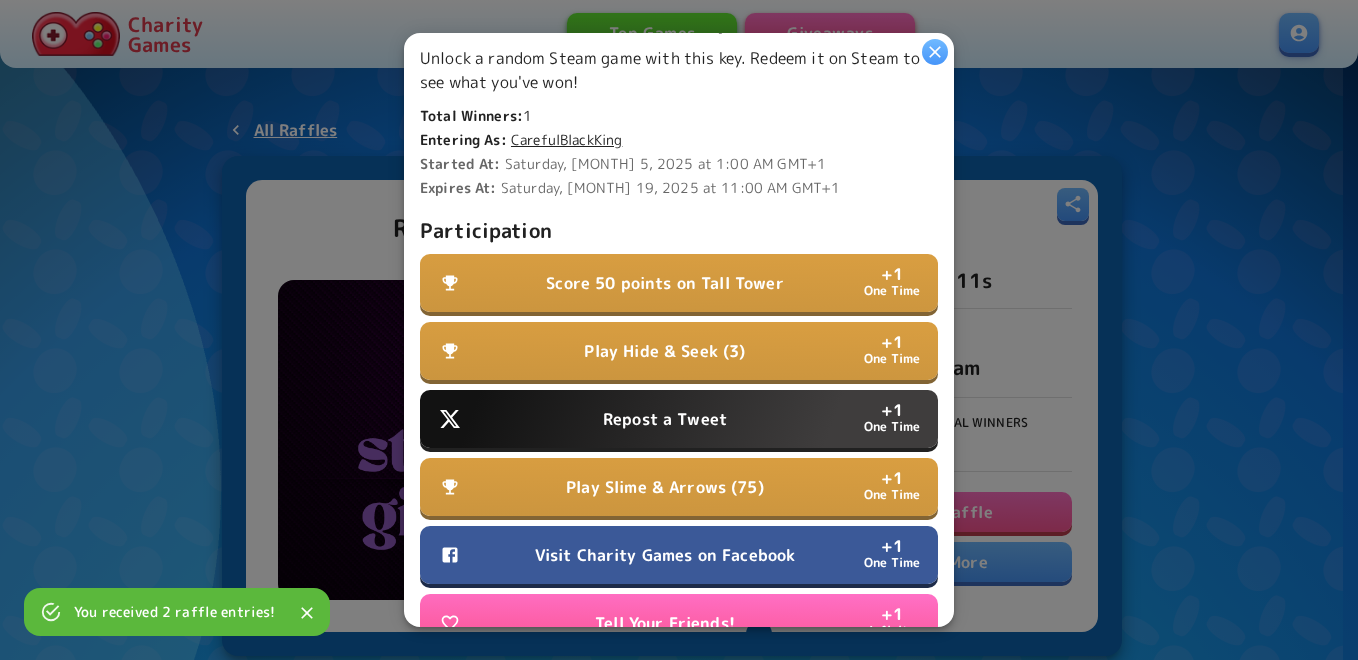 click on "Repost a Tweet + 1 One Time" at bounding box center [679, 419] 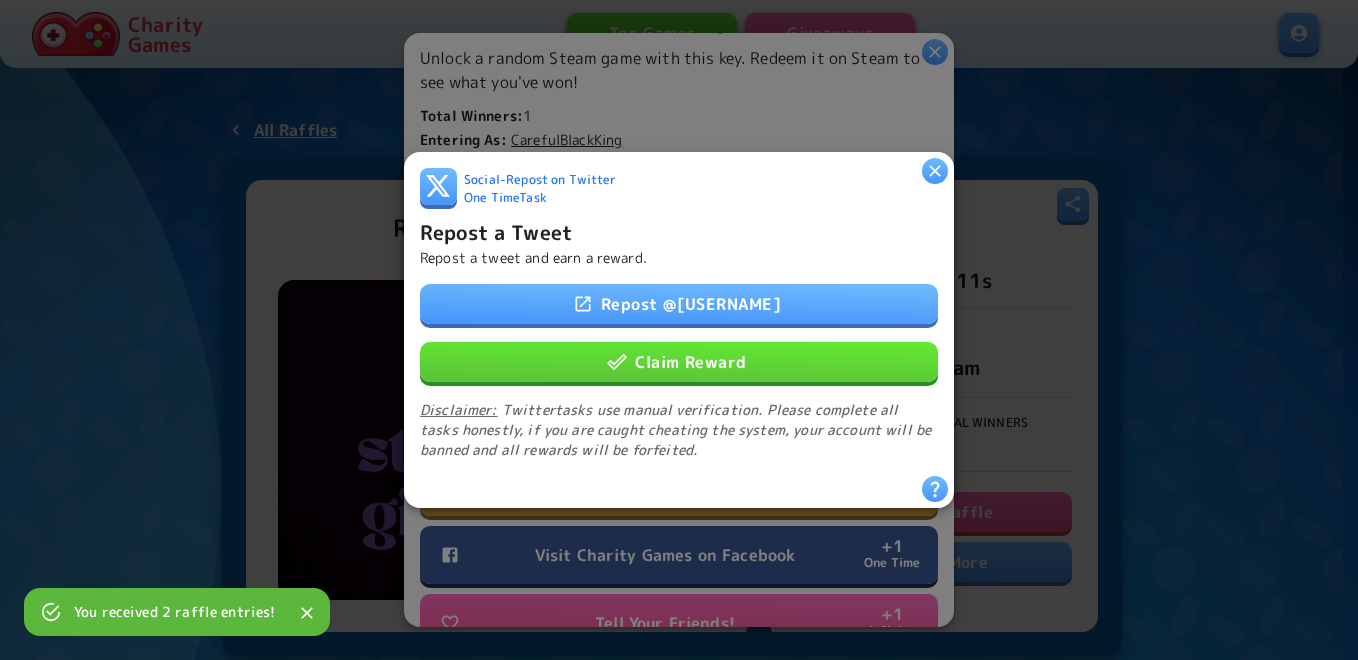 click at bounding box center [617, 362] 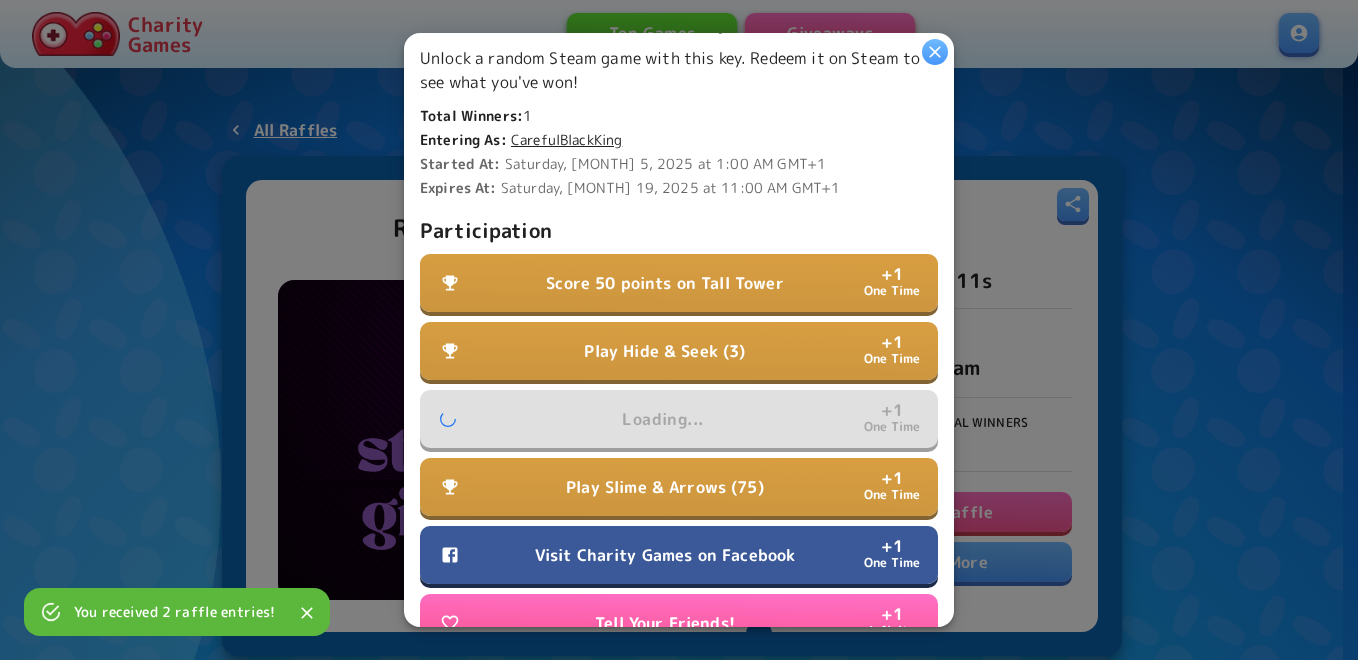 click on "Visit Charity Games on Facebook" at bounding box center [665, 555] 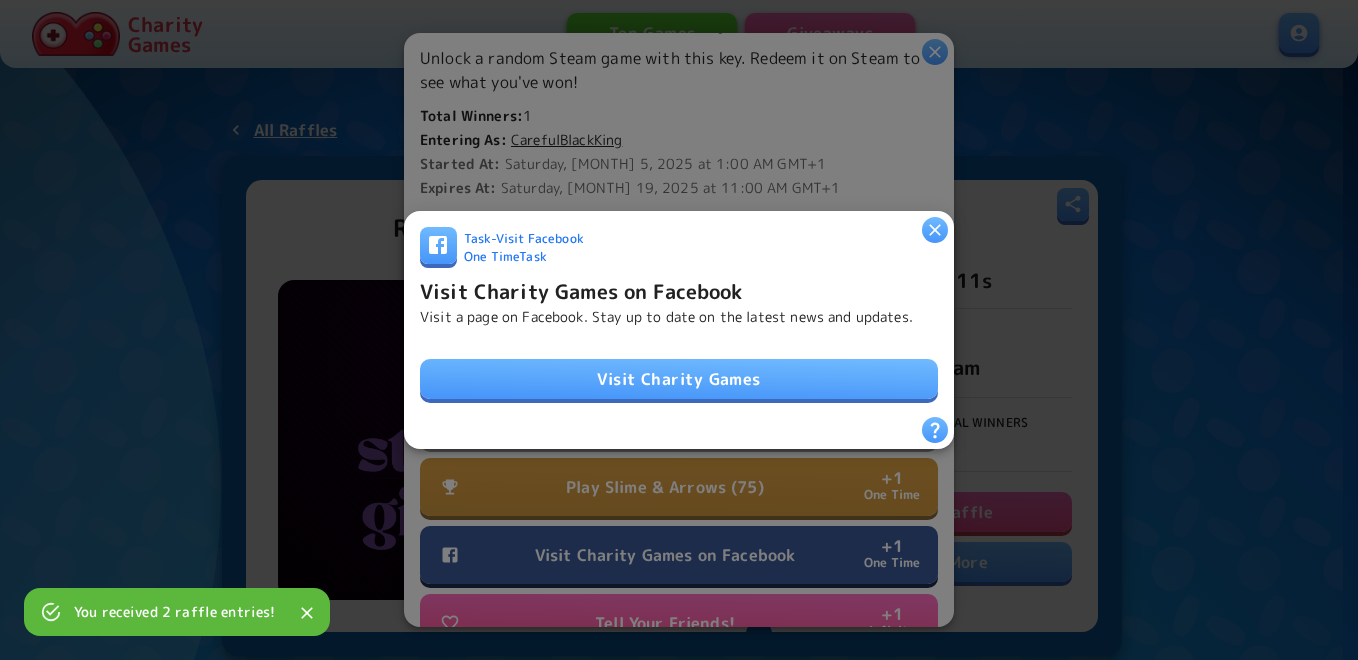 click on "Visit Charity Games" at bounding box center (679, 379) 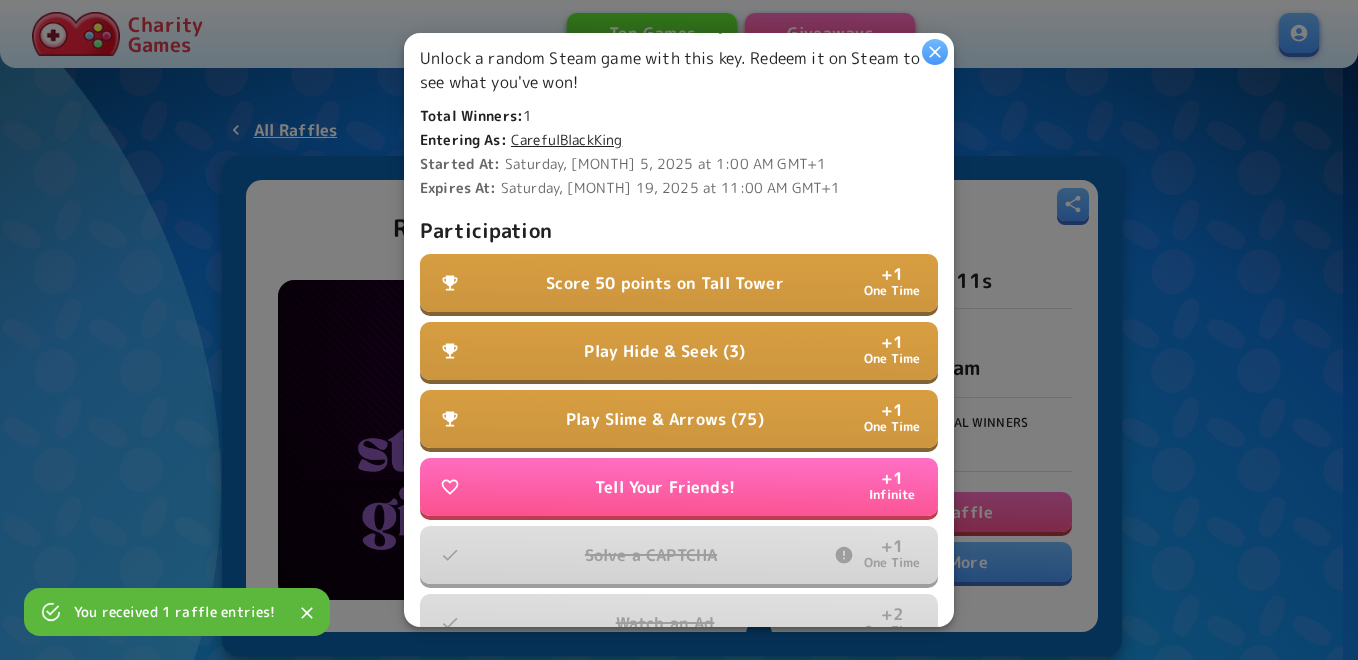 click on "Score 50 points on Tall Tower + 1 One Time" at bounding box center (679, 283) 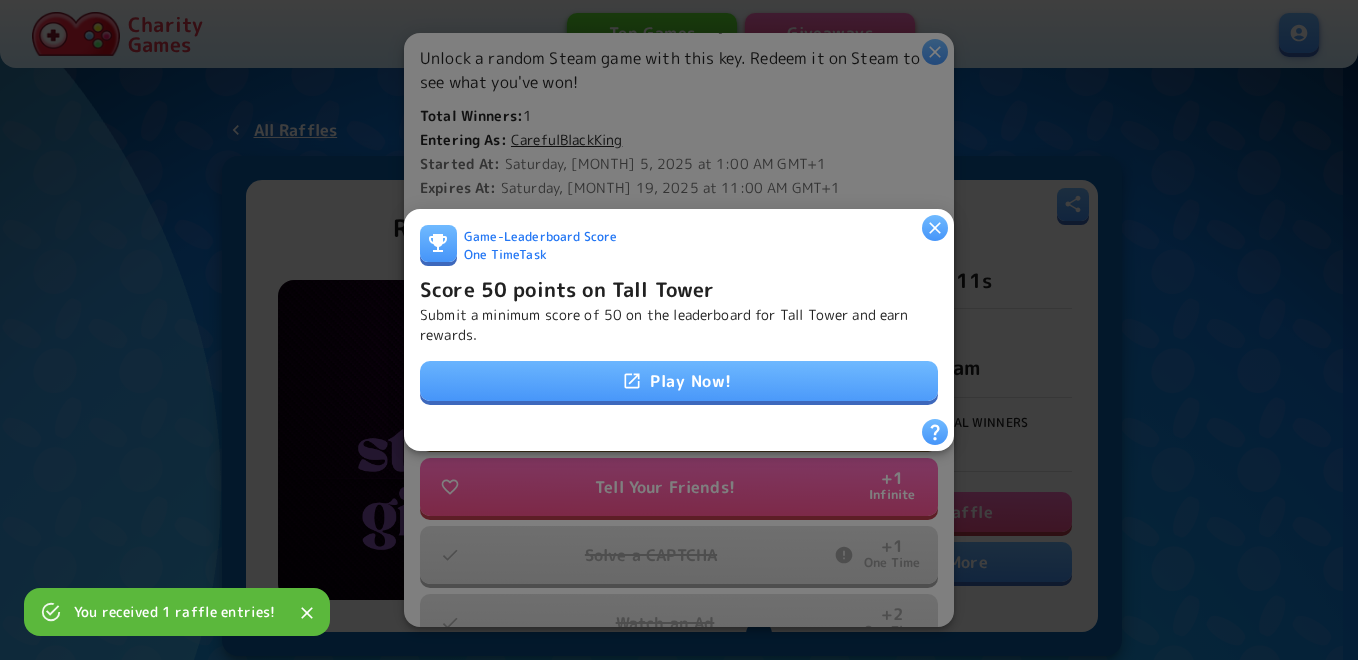 click on "Play Now!" at bounding box center (679, 381) 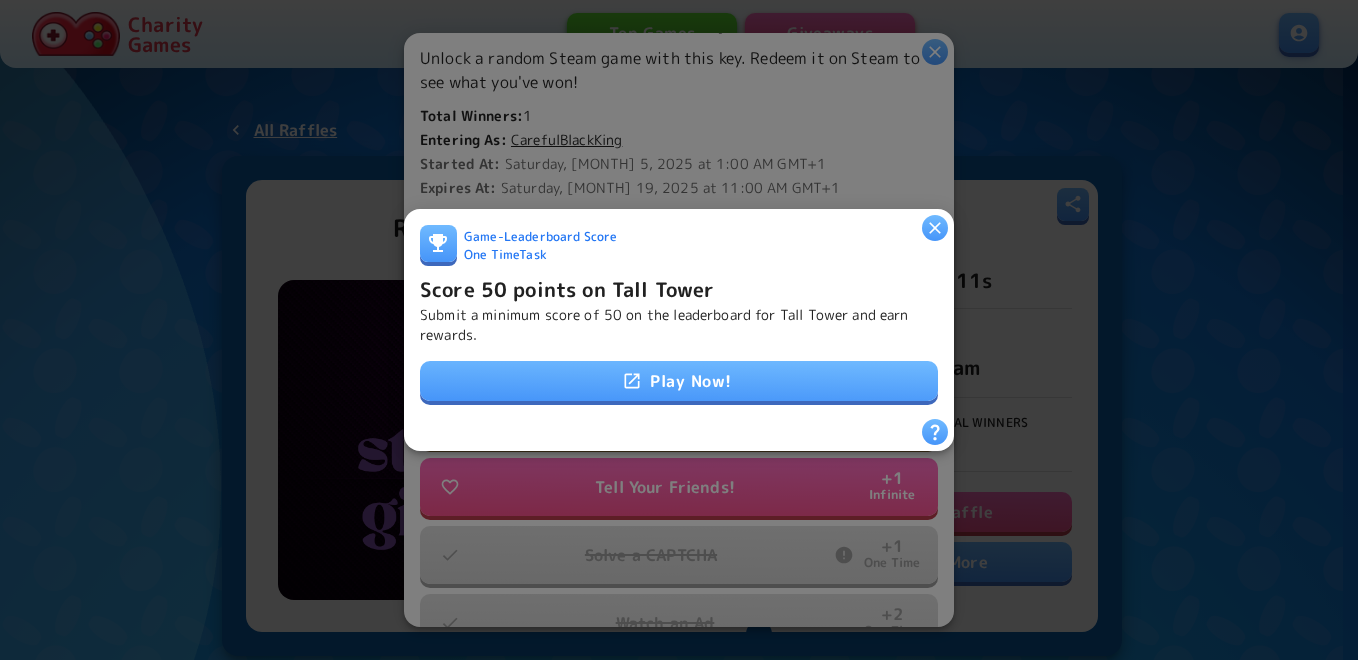 click on "Score 50 points on Tall Tower" at bounding box center [567, 289] 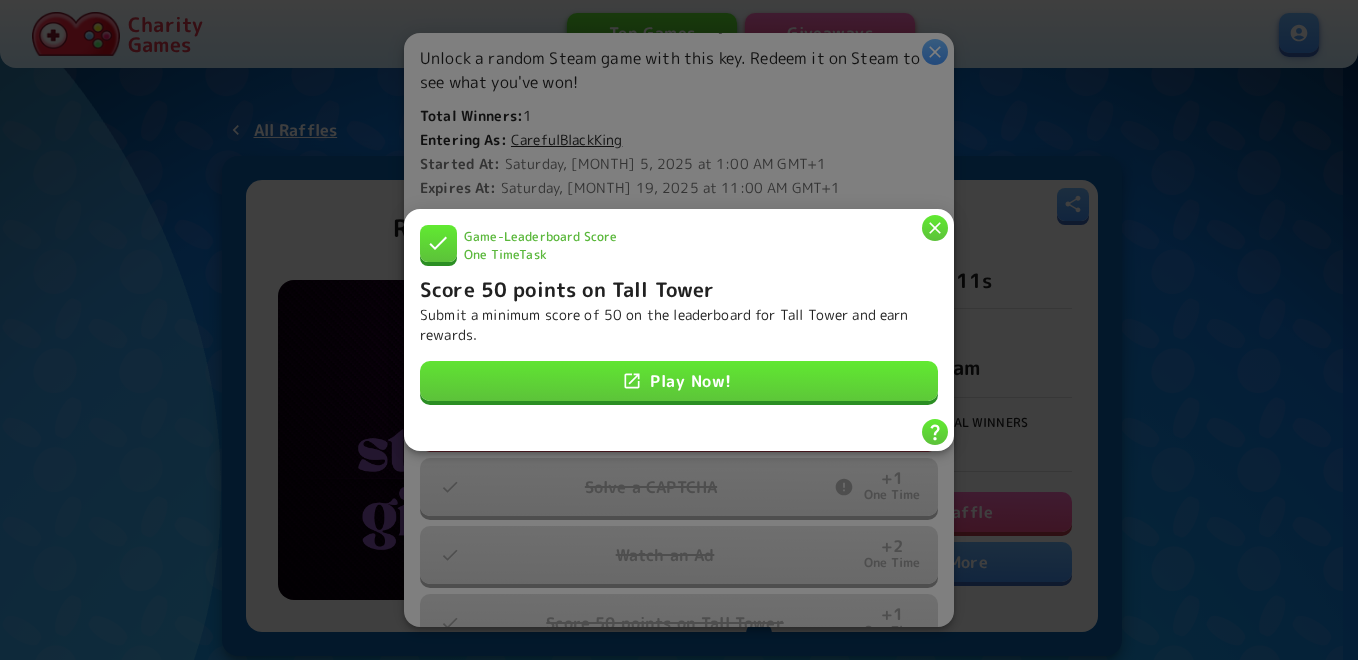 click at bounding box center (935, 228) 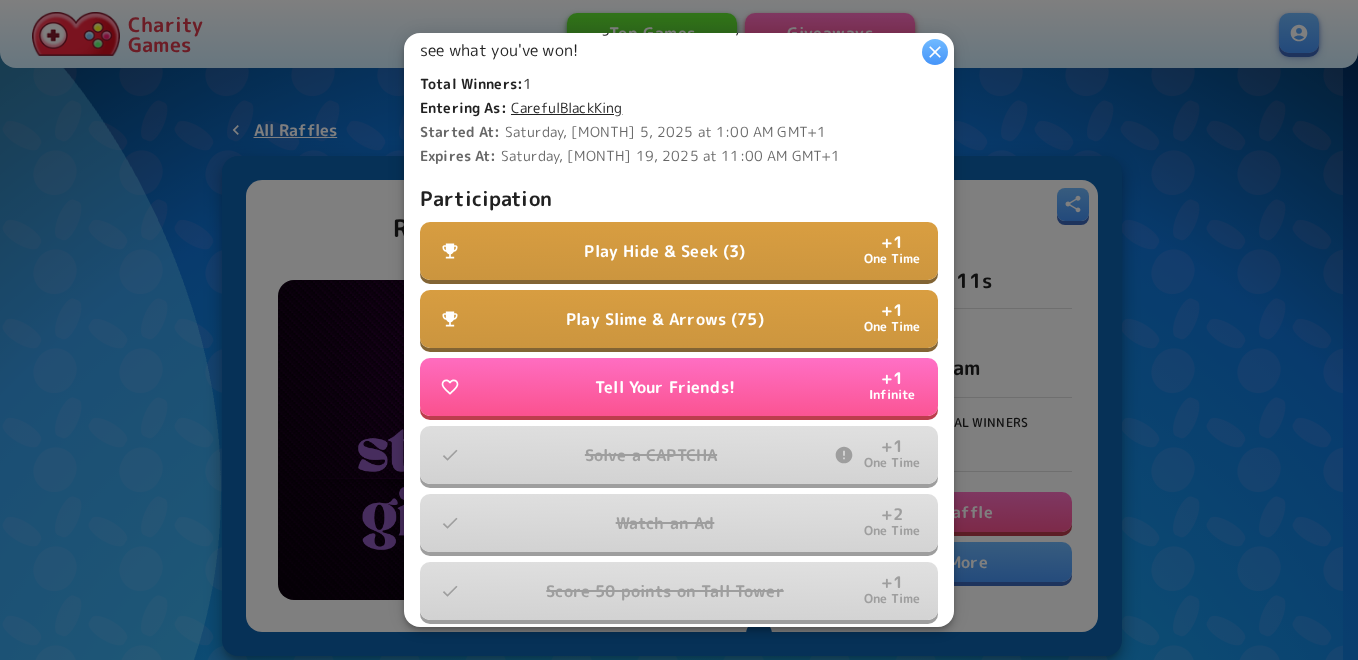 click on "Play Hide & Seek (3)" at bounding box center (664, 251) 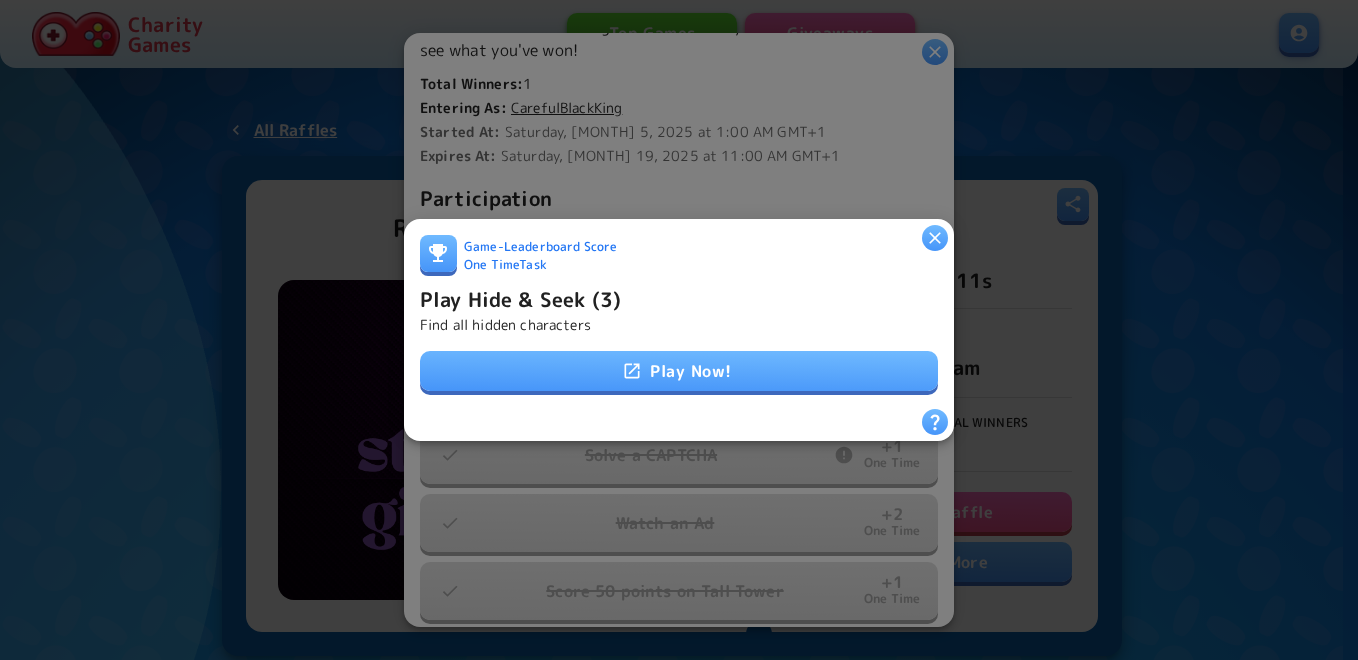 click on "Play Now!" at bounding box center (679, 371) 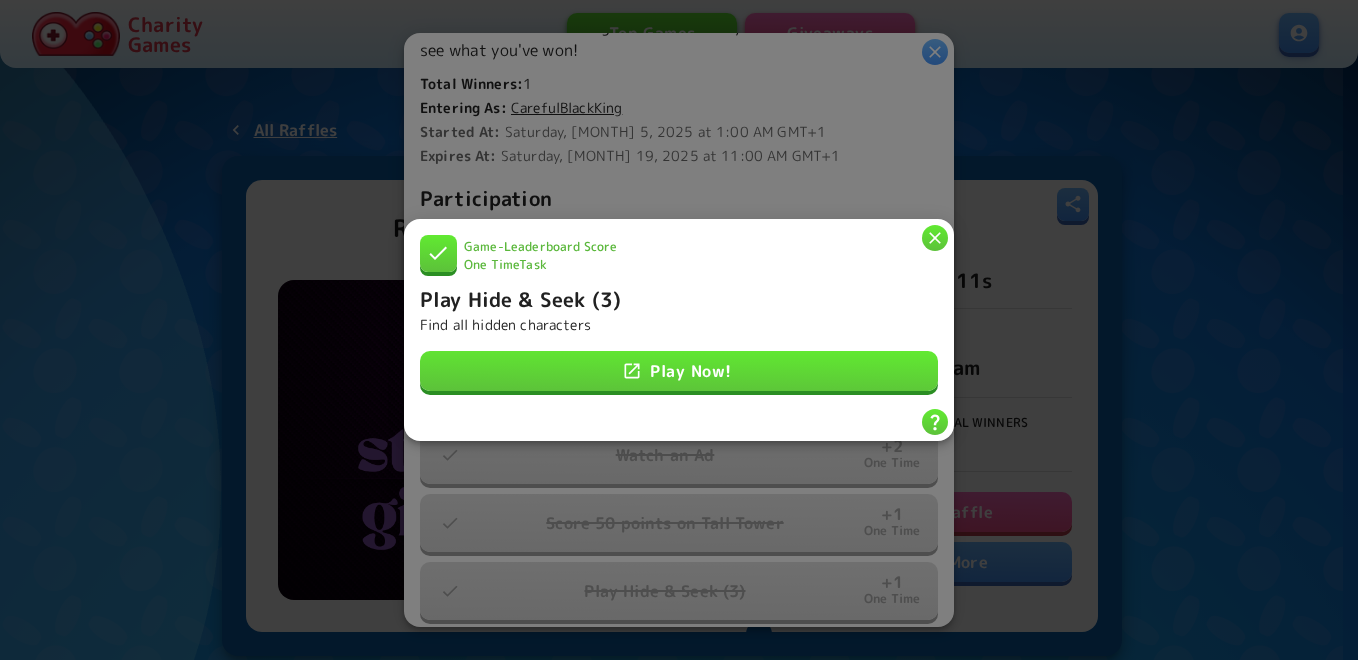click on "Play Hide & Seek (3) Find all hidden characters" at bounding box center [679, 309] 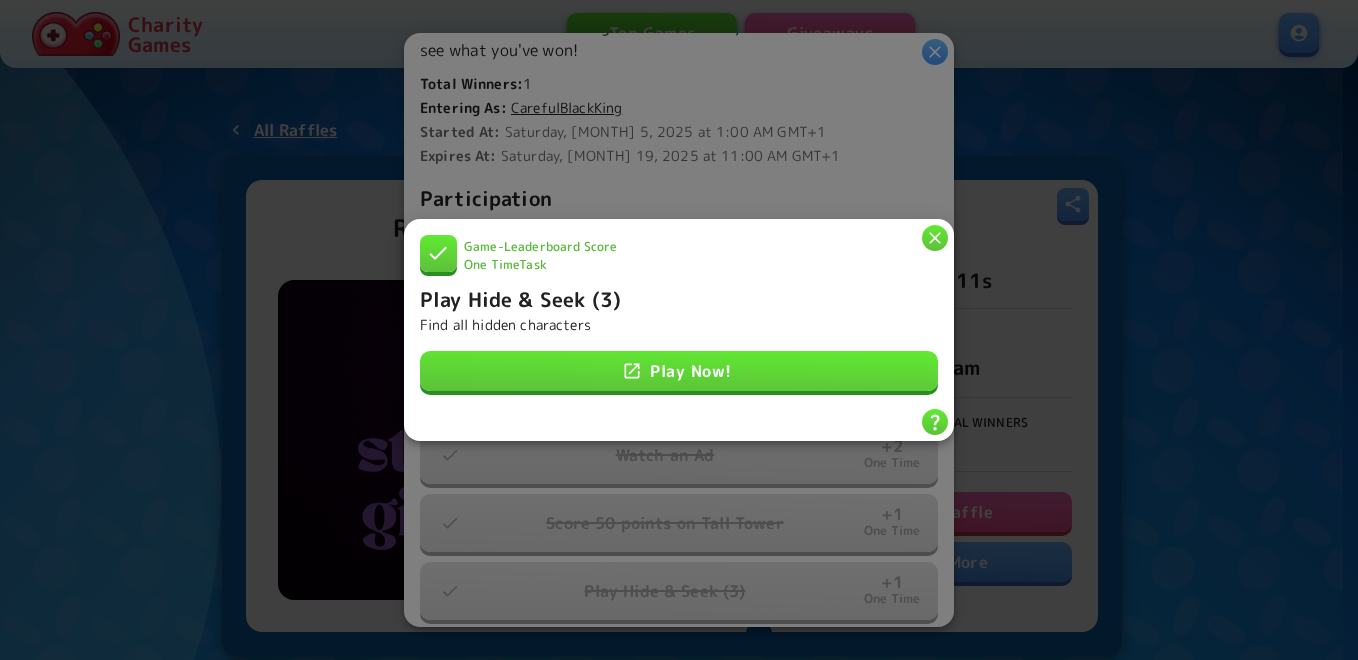 click at bounding box center [935, 238] 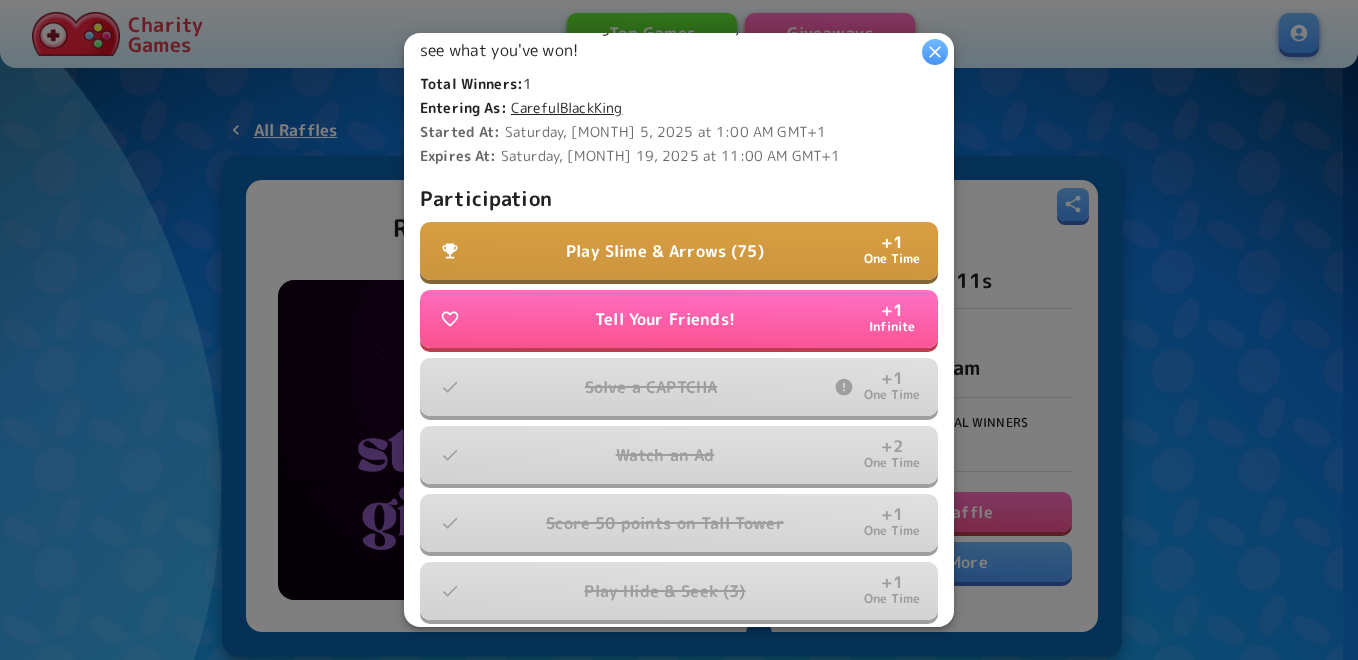 click on "Play Slime & Arrows (75) + 1 One Time" at bounding box center (679, 251) 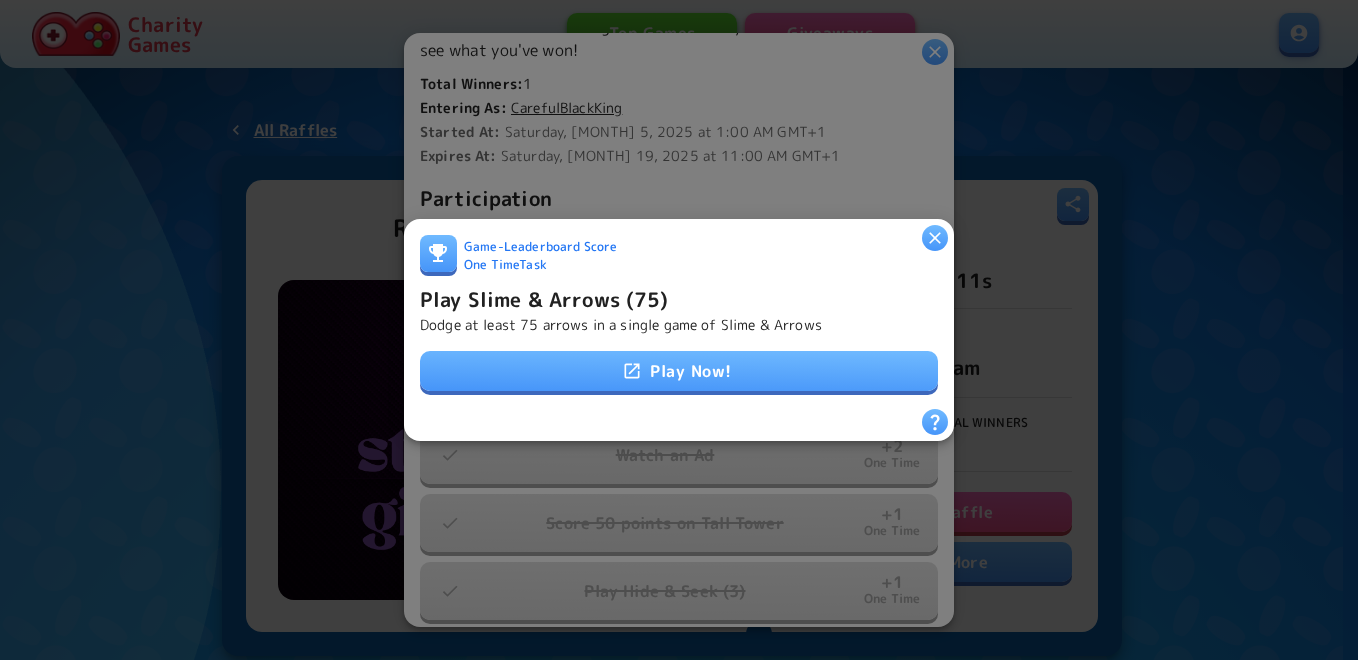 click on "Play Now!" at bounding box center (679, 371) 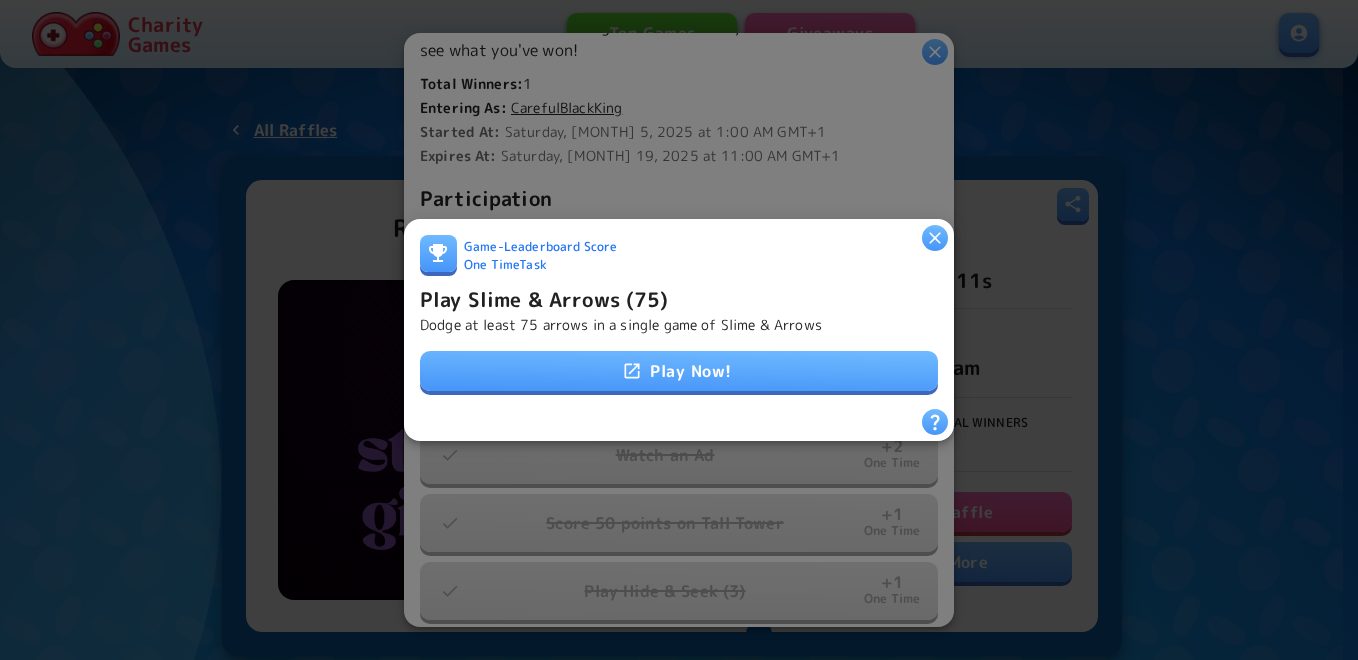 click on "Play Slime & Arrows (75)" at bounding box center [544, 299] 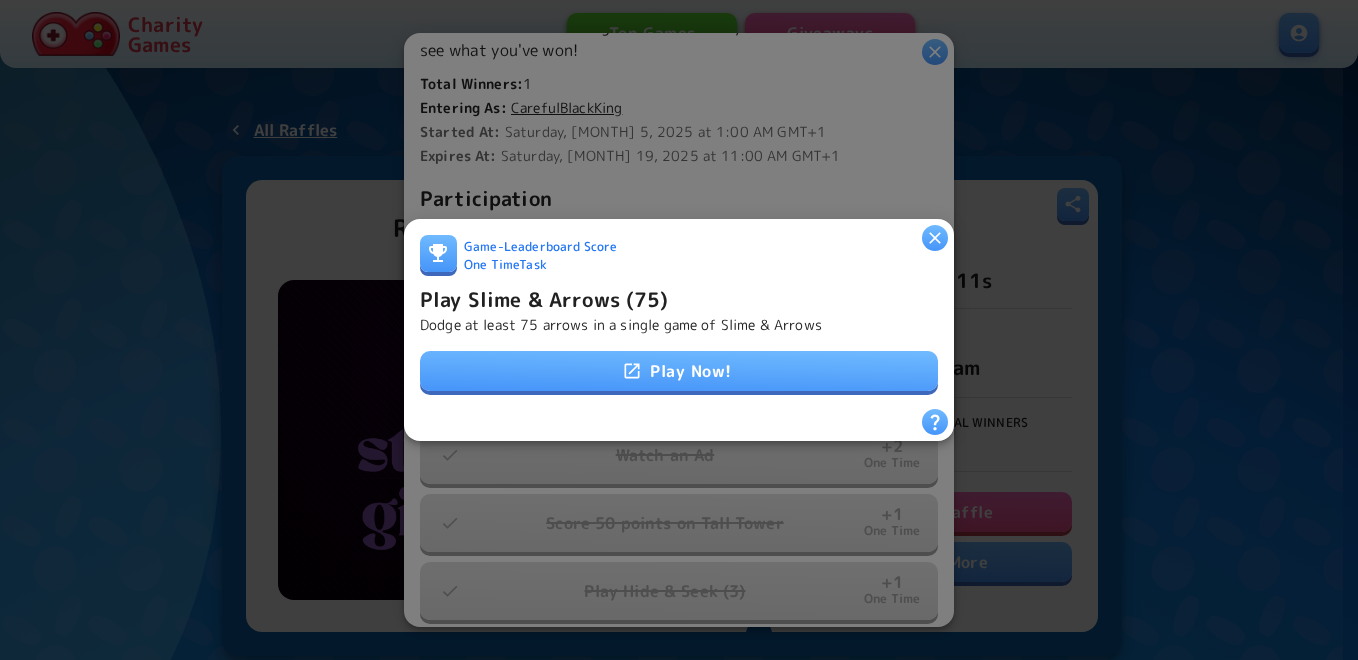 click on "Play Slime & Arrows (75)" at bounding box center [544, 299] 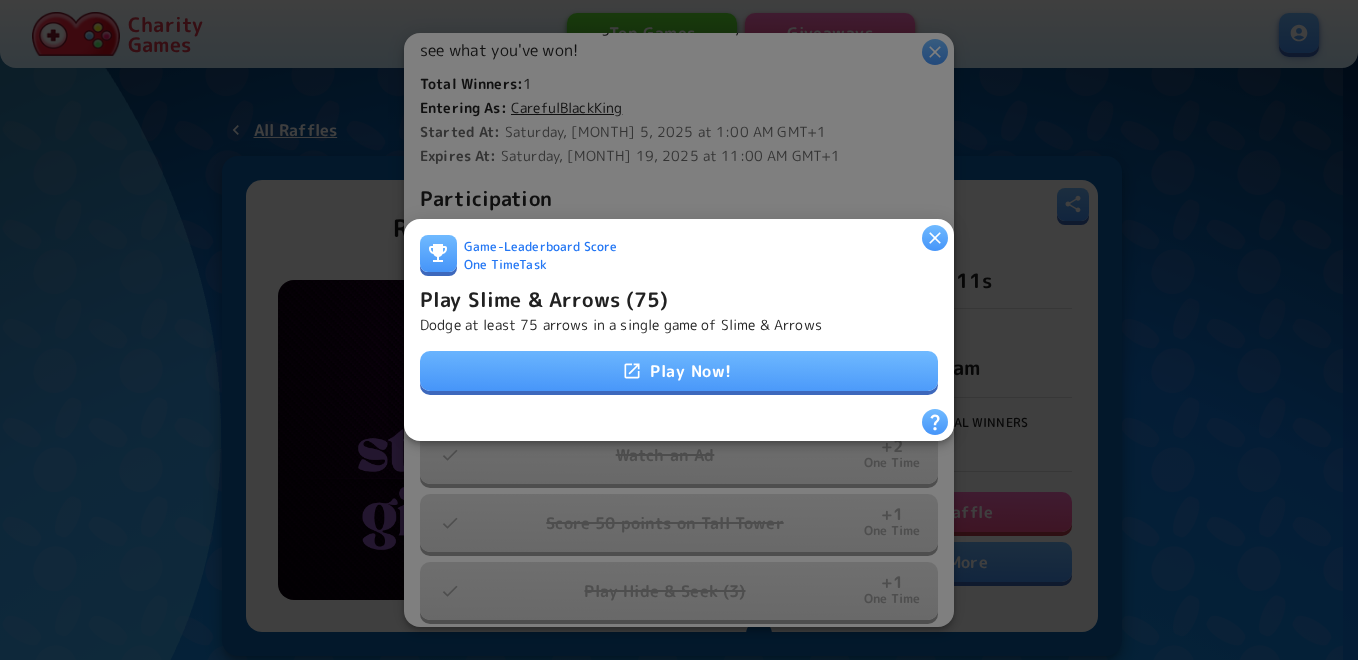 click on "Play Slime & Arrows (75)" at bounding box center [544, 299] 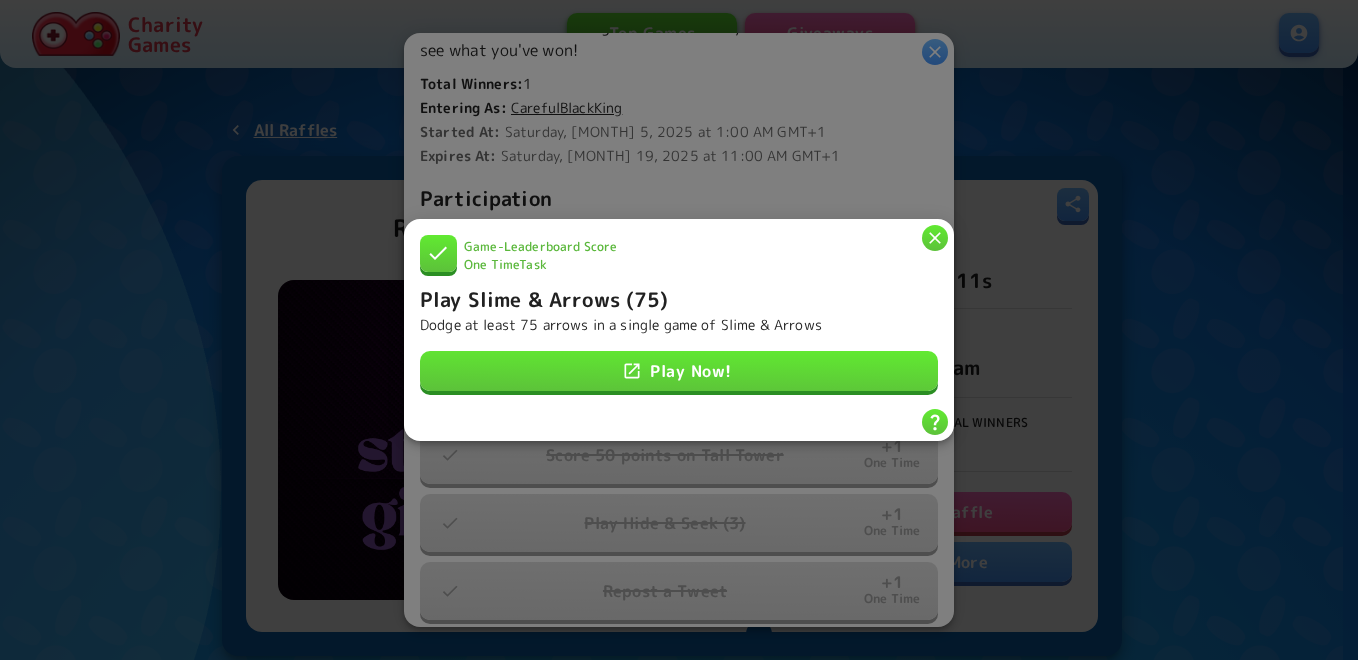 click at bounding box center [935, 238] 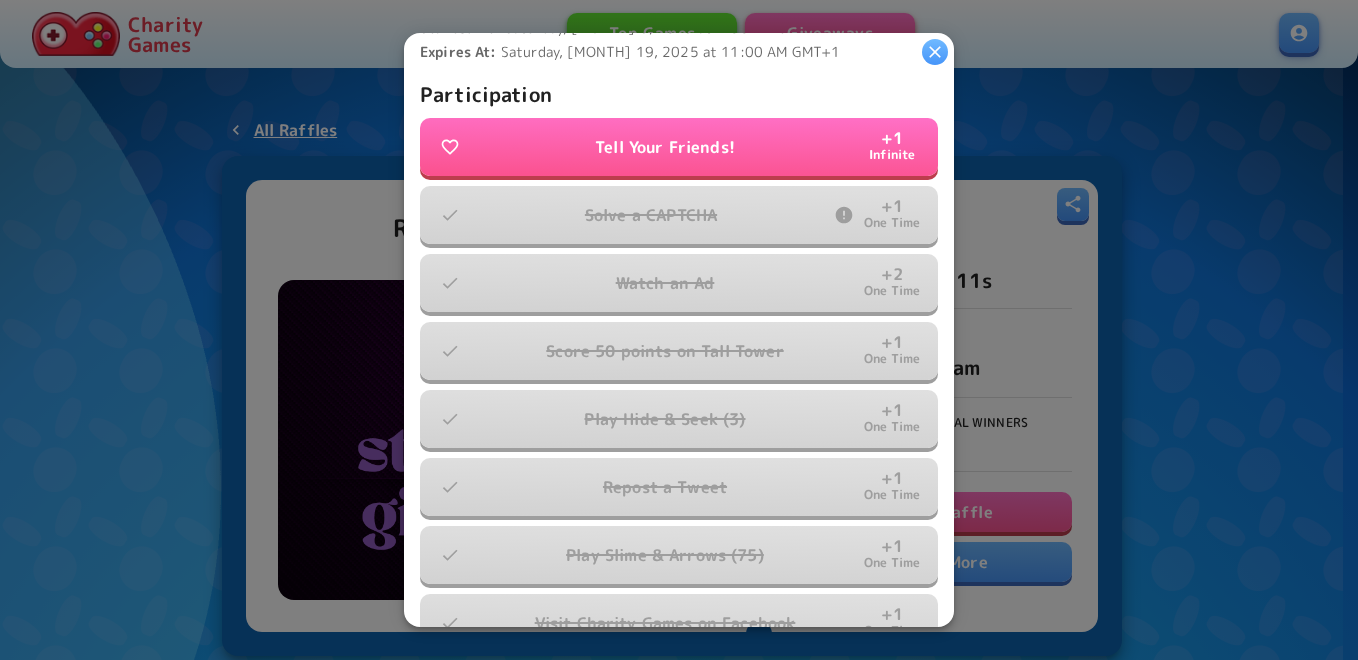 scroll, scrollTop: 447, scrollLeft: 0, axis: vertical 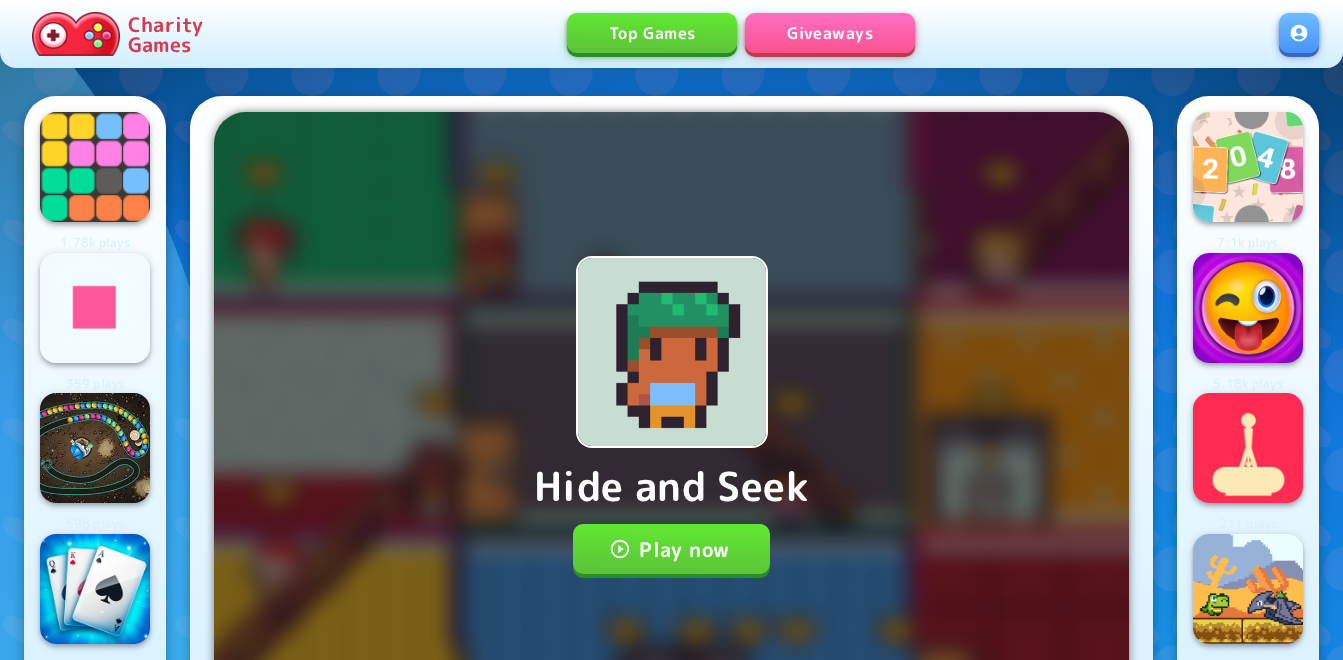 click on "Play now" at bounding box center [671, 549] 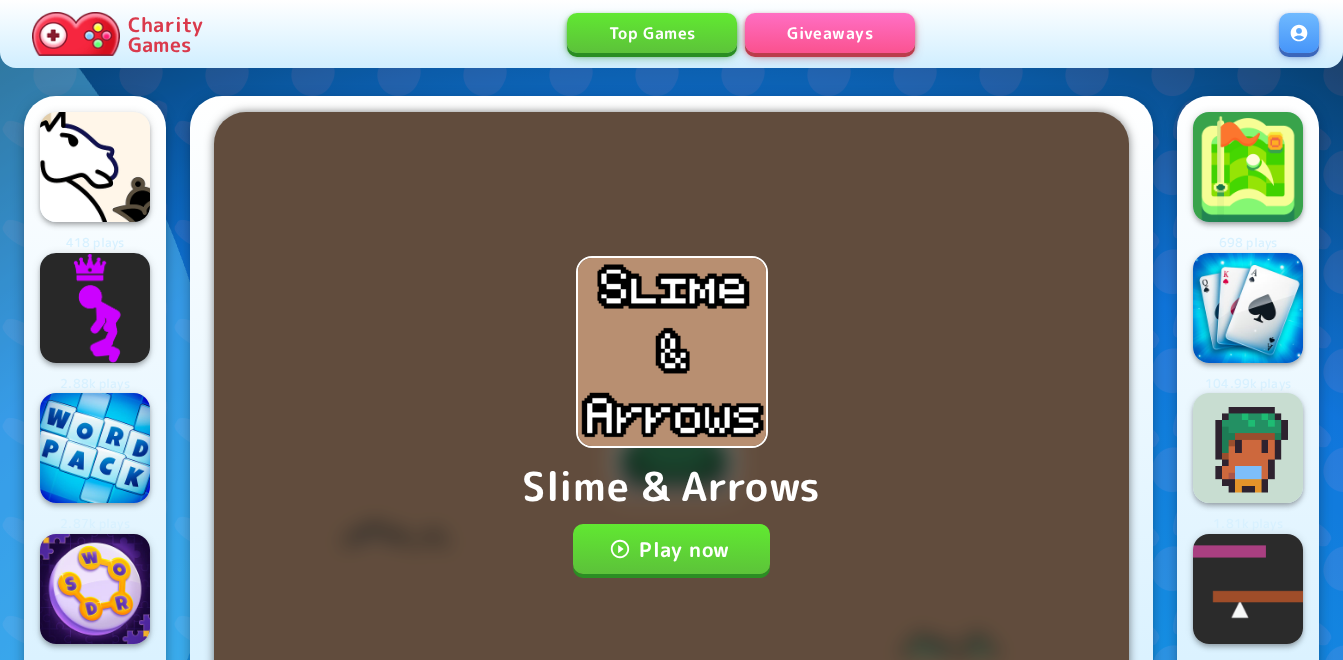 scroll, scrollTop: 0, scrollLeft: 0, axis: both 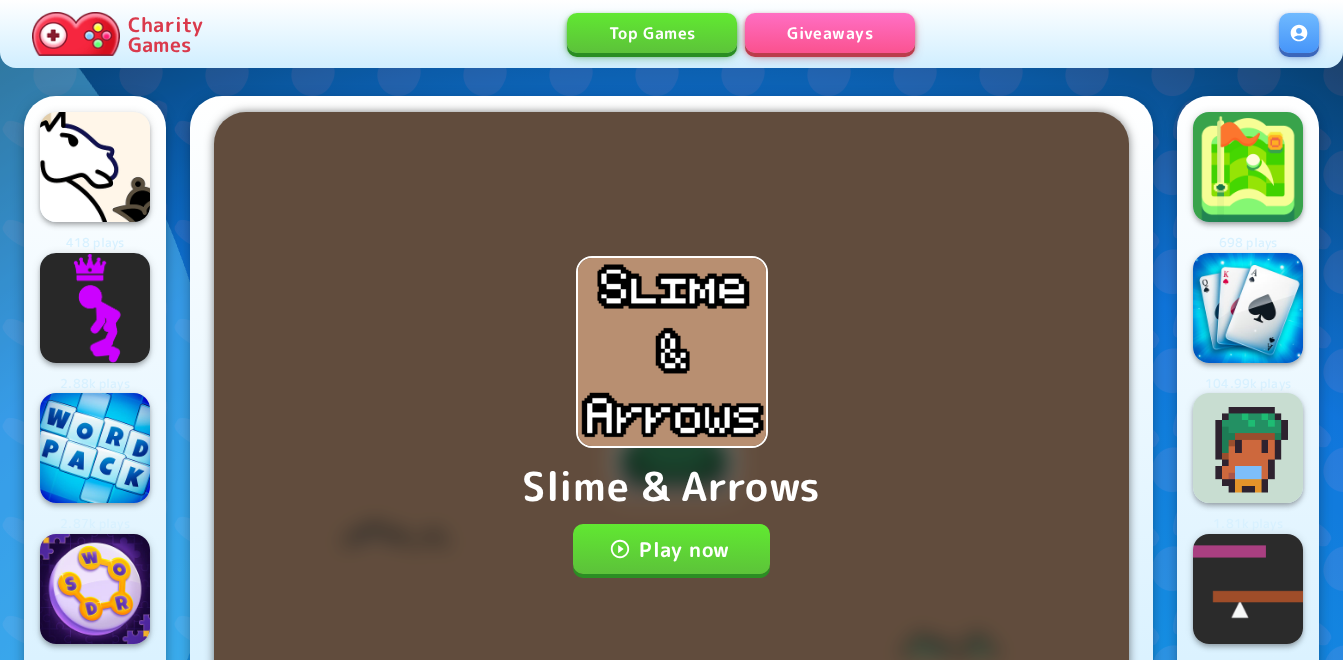 click on "Play now" at bounding box center (671, 549) 